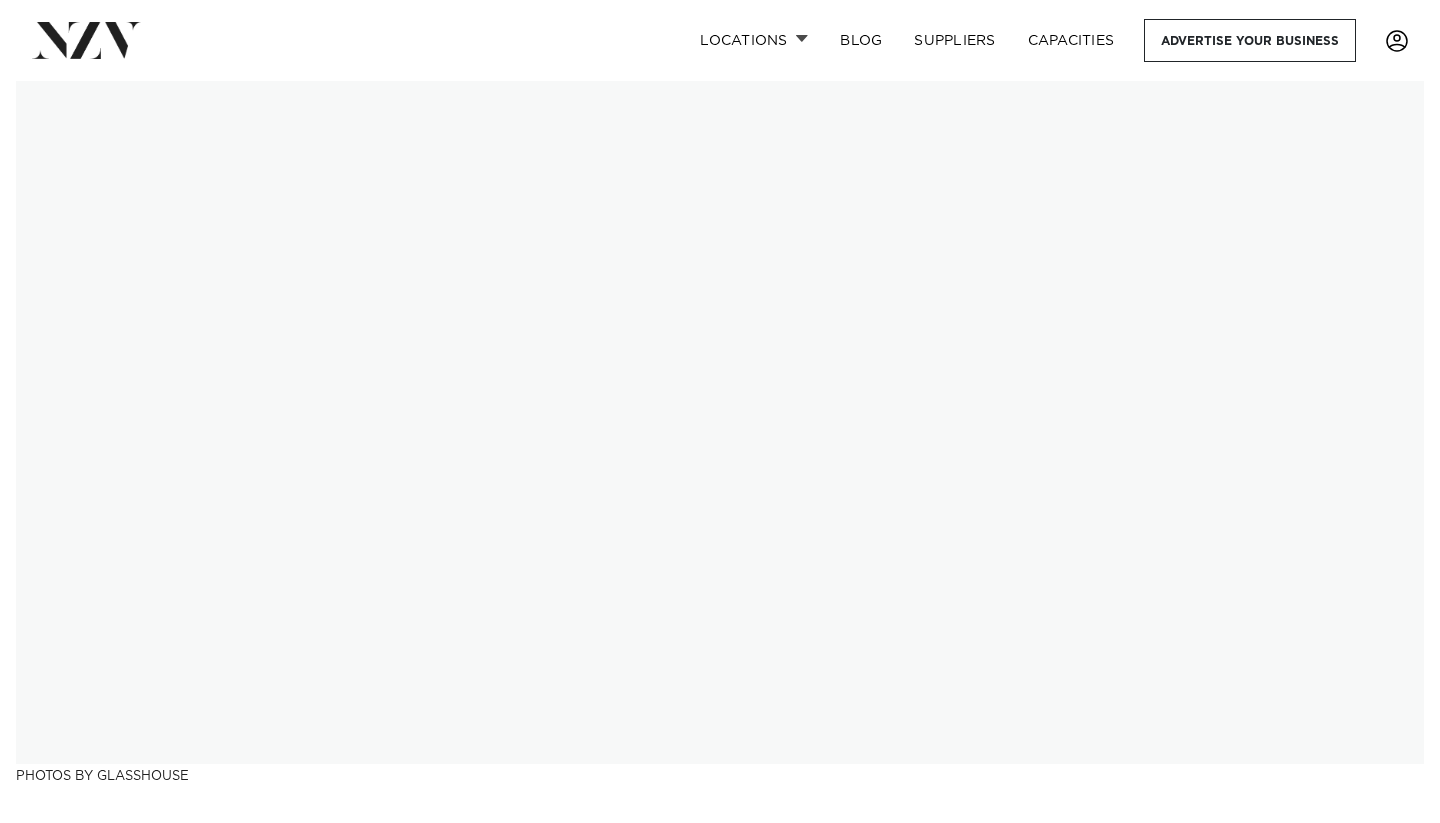 scroll, scrollTop: 0, scrollLeft: 0, axis: both 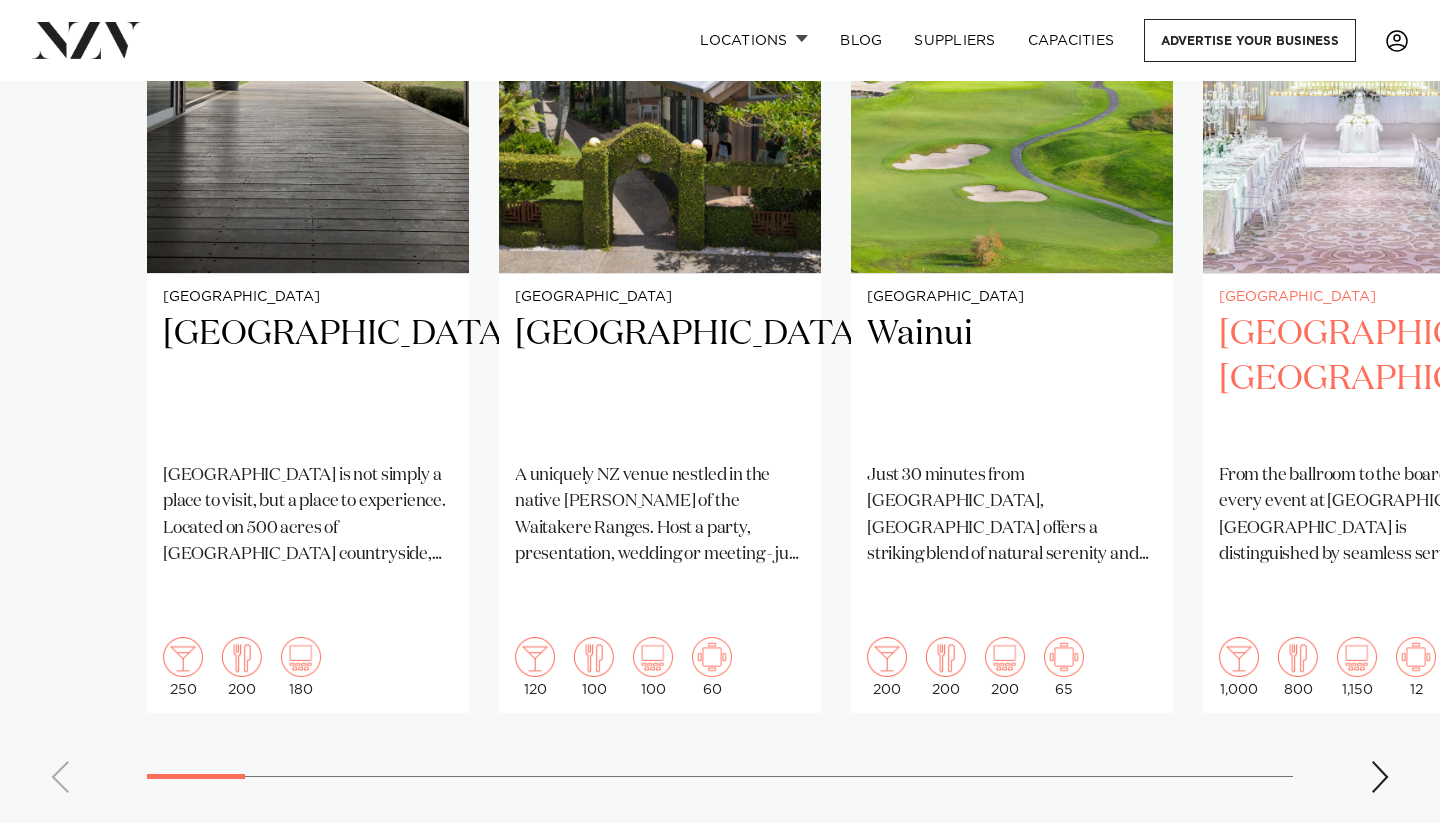 click on "[GEOGRAPHIC_DATA], [GEOGRAPHIC_DATA]" at bounding box center (1364, 379) 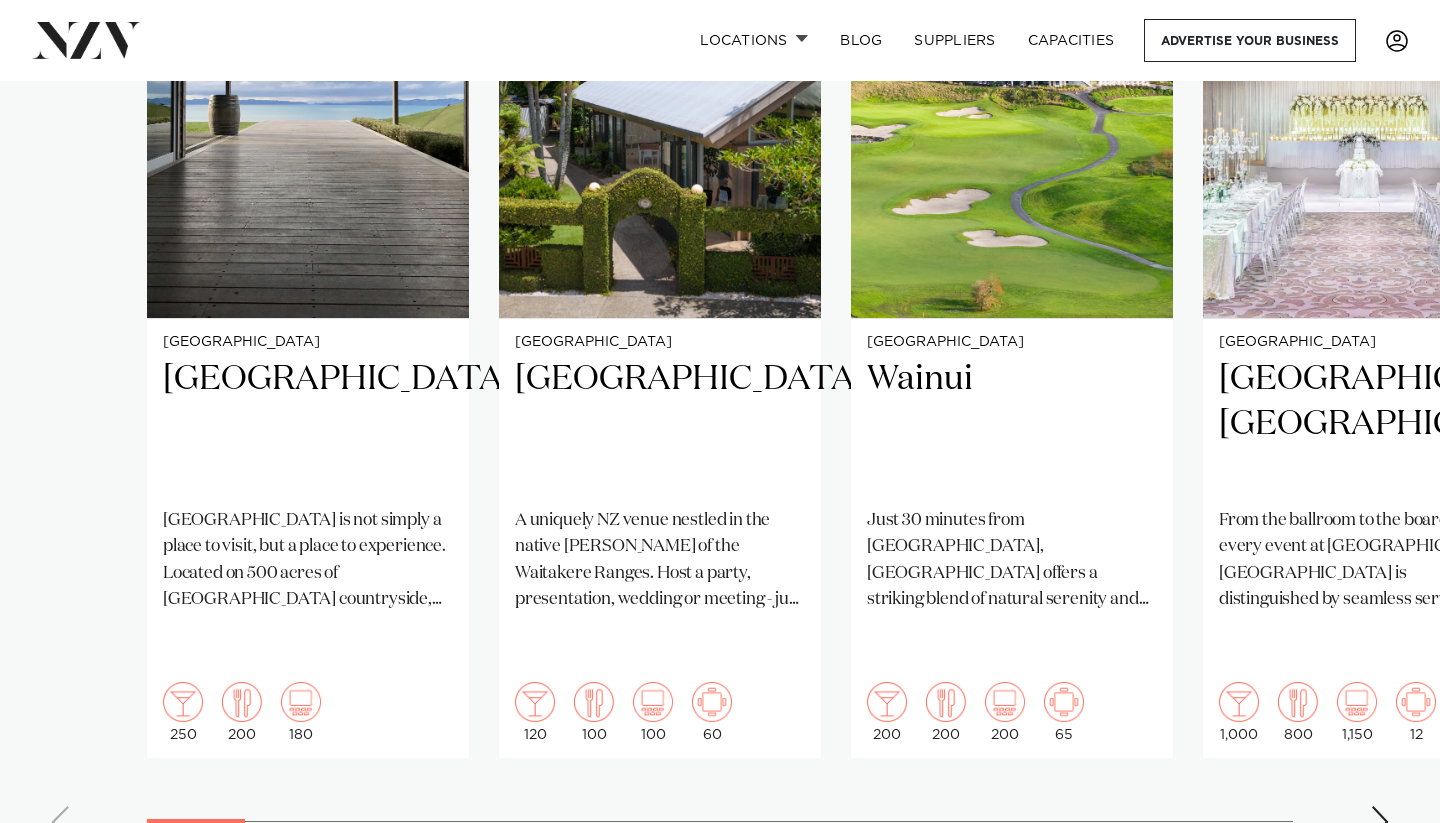 scroll, scrollTop: 1622, scrollLeft: 0, axis: vertical 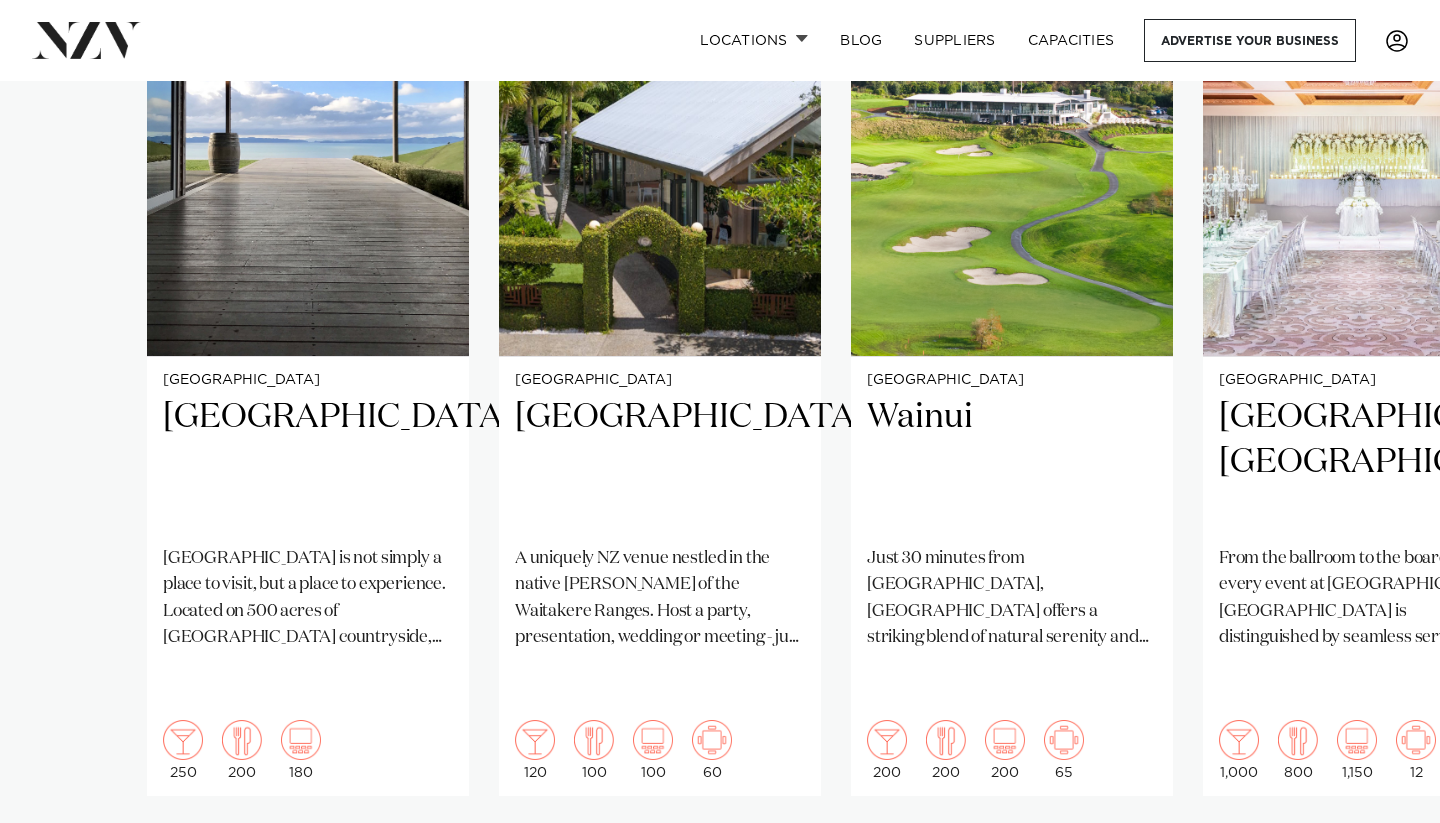 click at bounding box center [1380, 860] 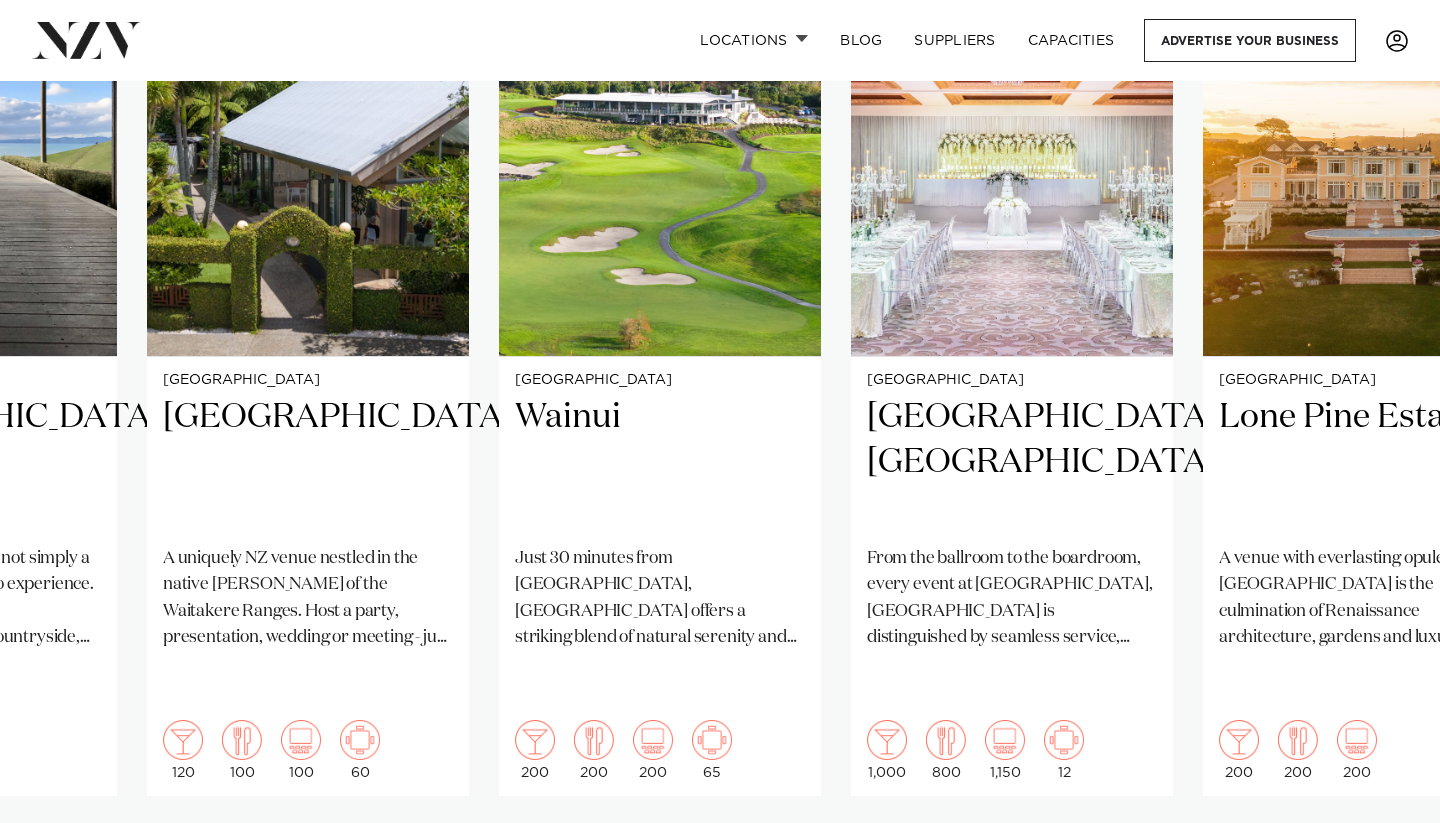 click at bounding box center (1380, 860) 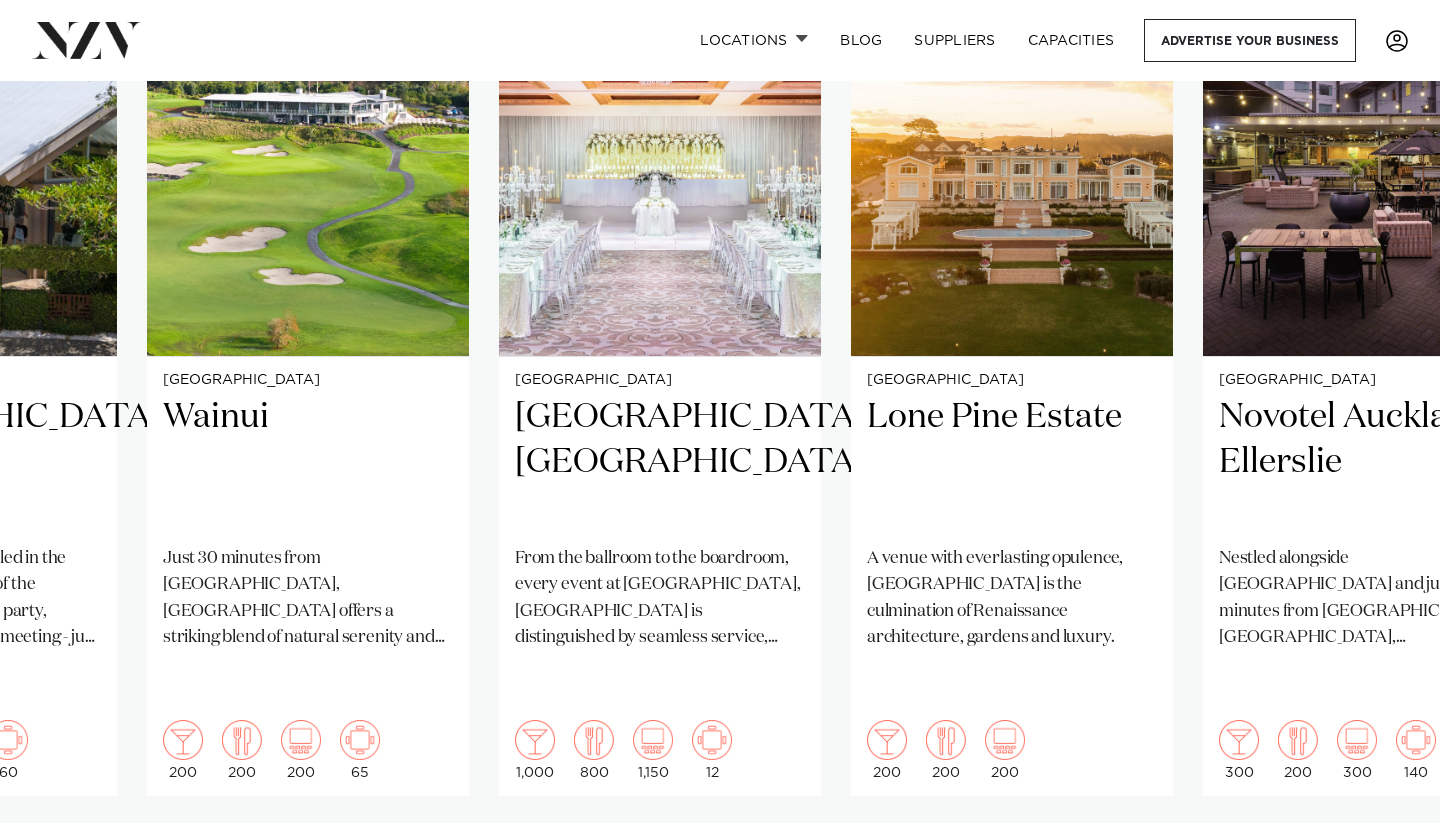 click at bounding box center (1380, 860) 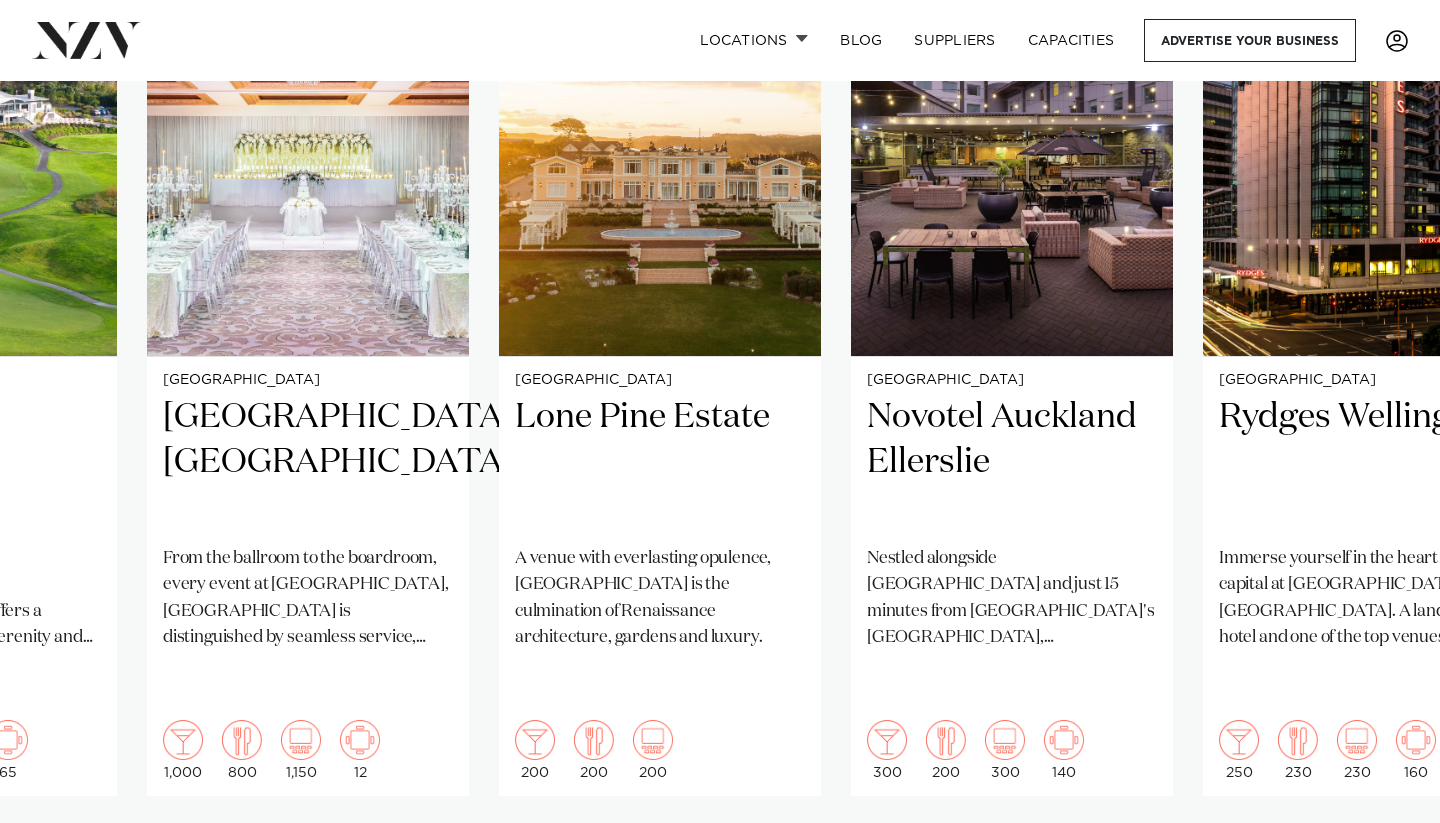 click at bounding box center (1380, 860) 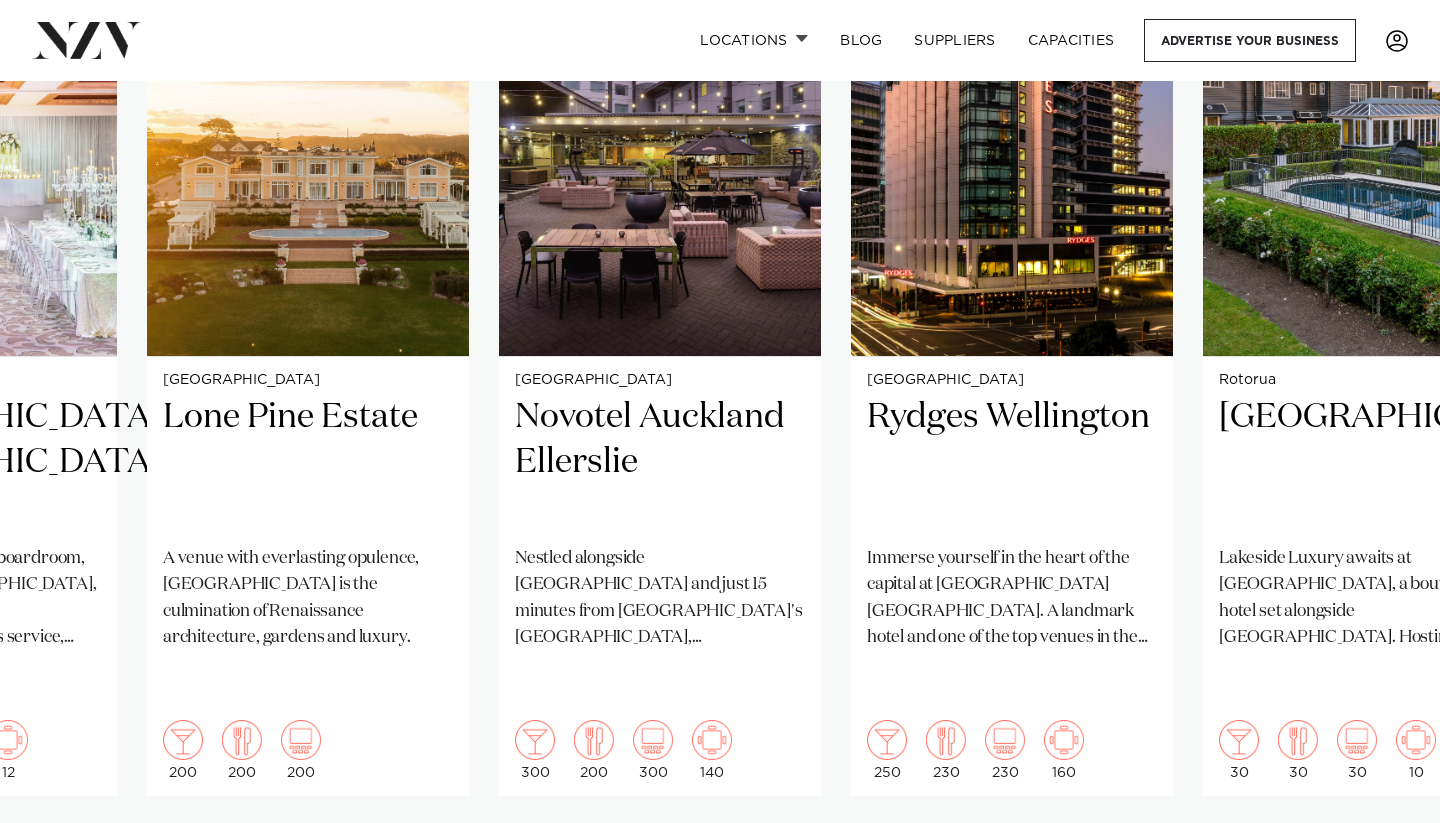 click at bounding box center (1380, 860) 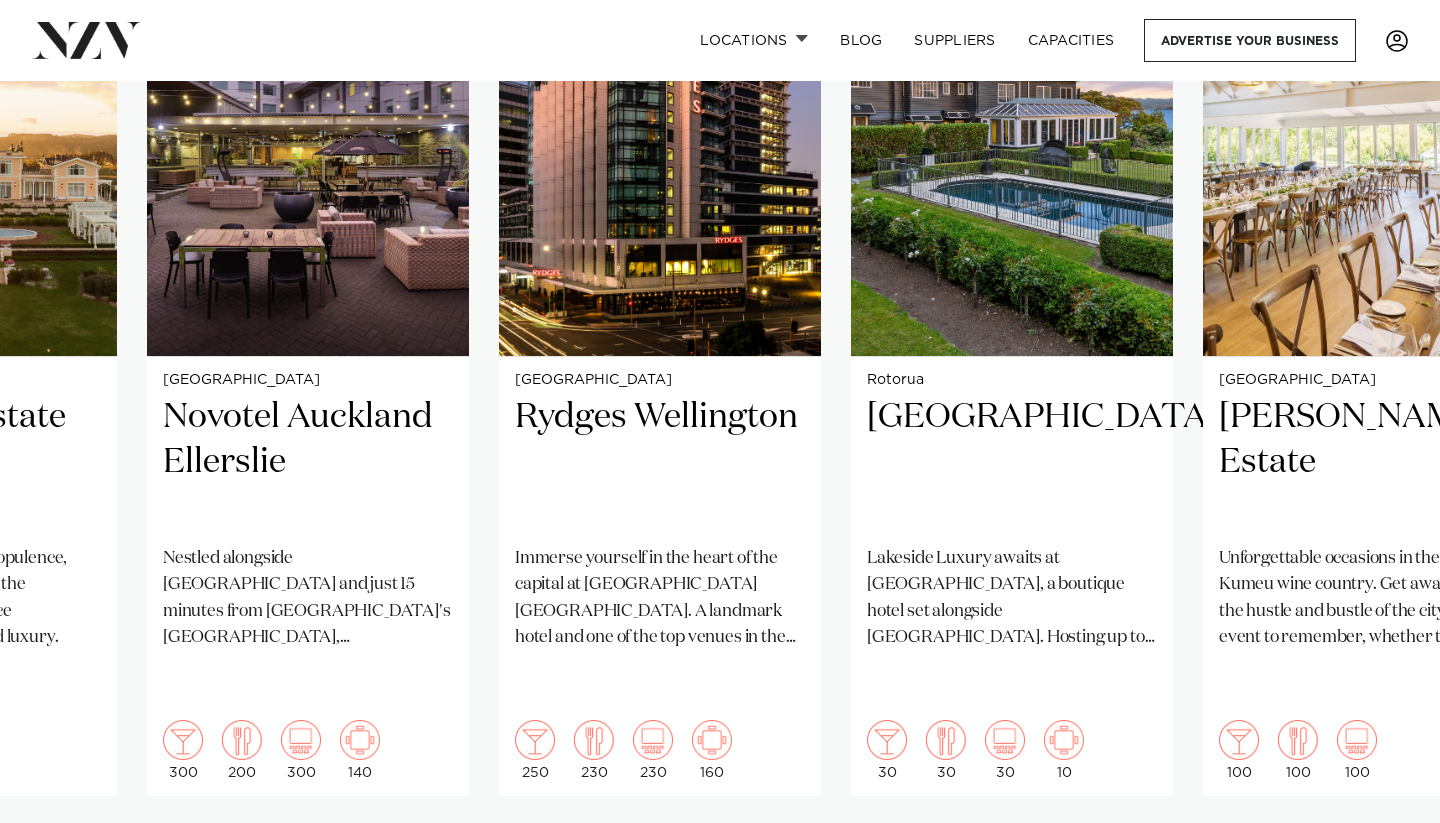 click at bounding box center (1380, 860) 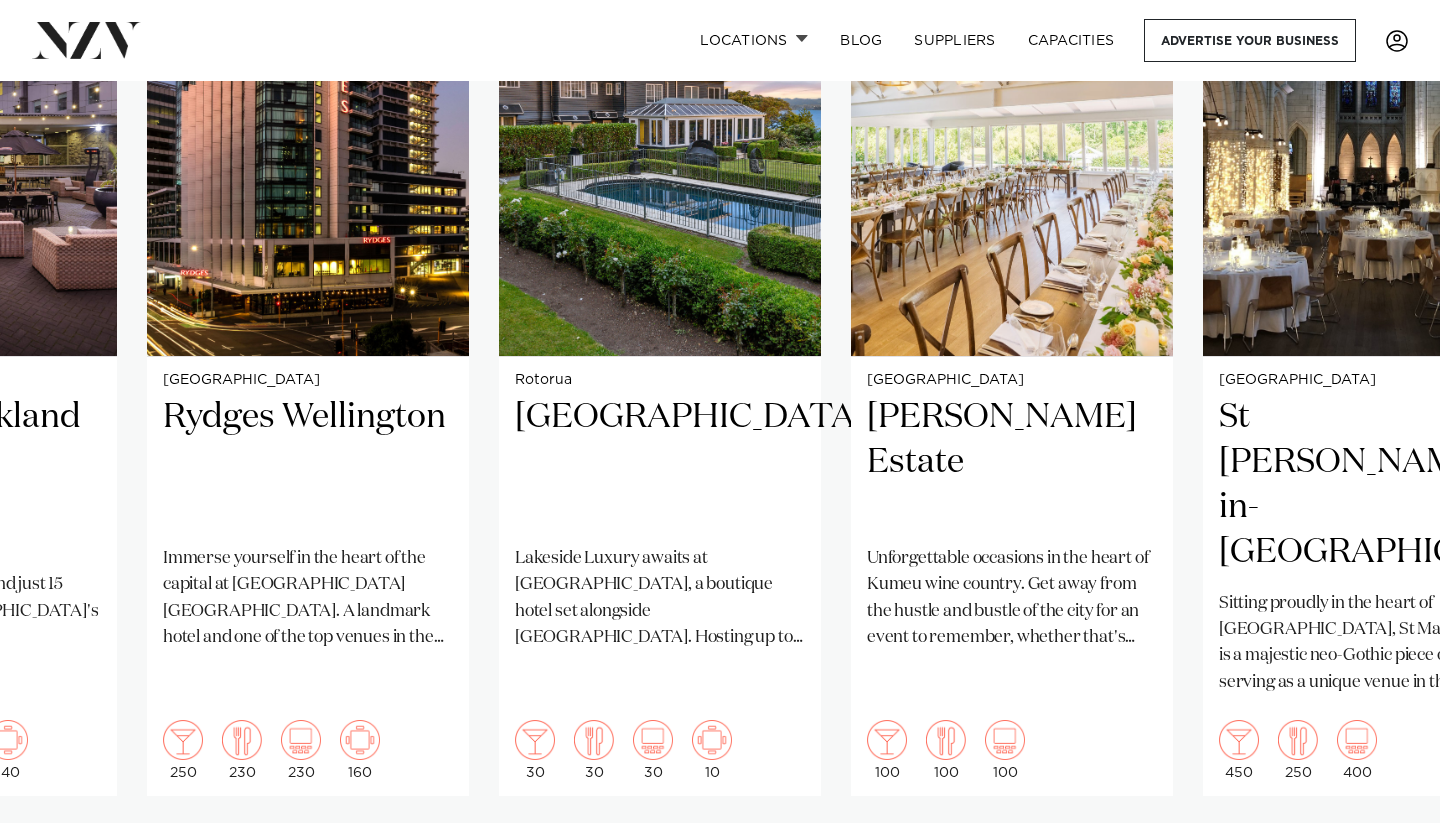 click at bounding box center [1380, 860] 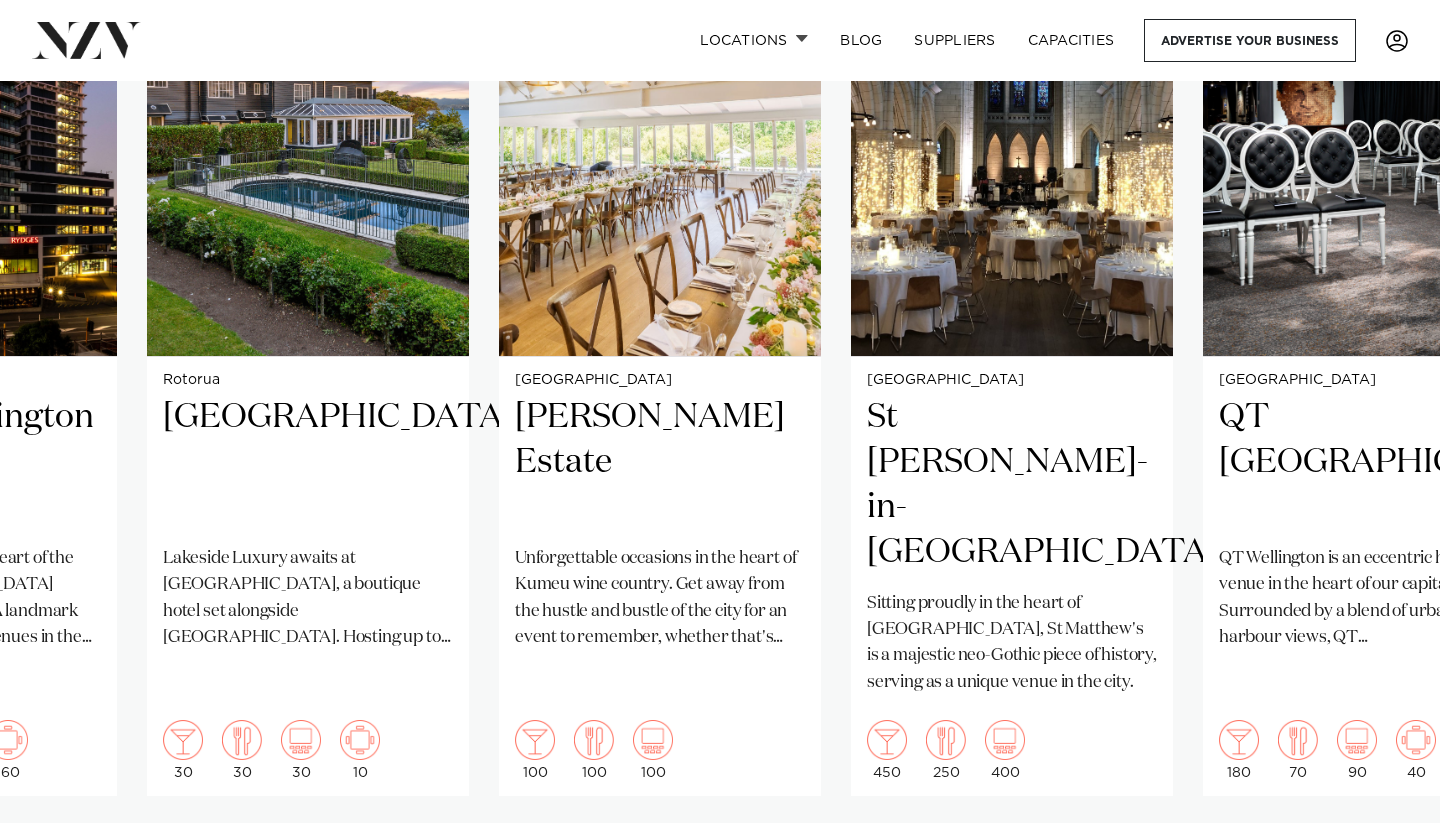 click at bounding box center (1380, 860) 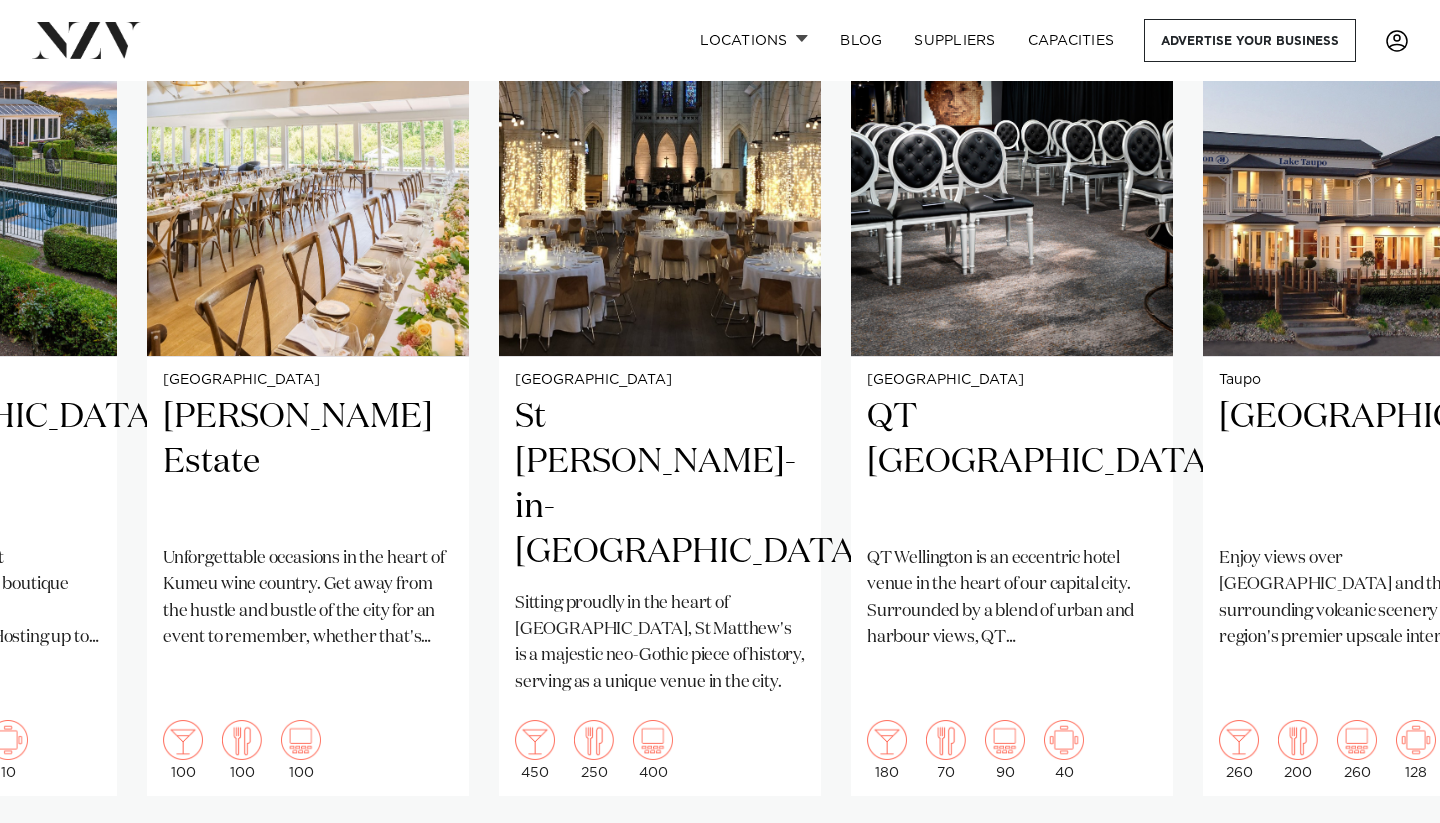 click at bounding box center [1380, 860] 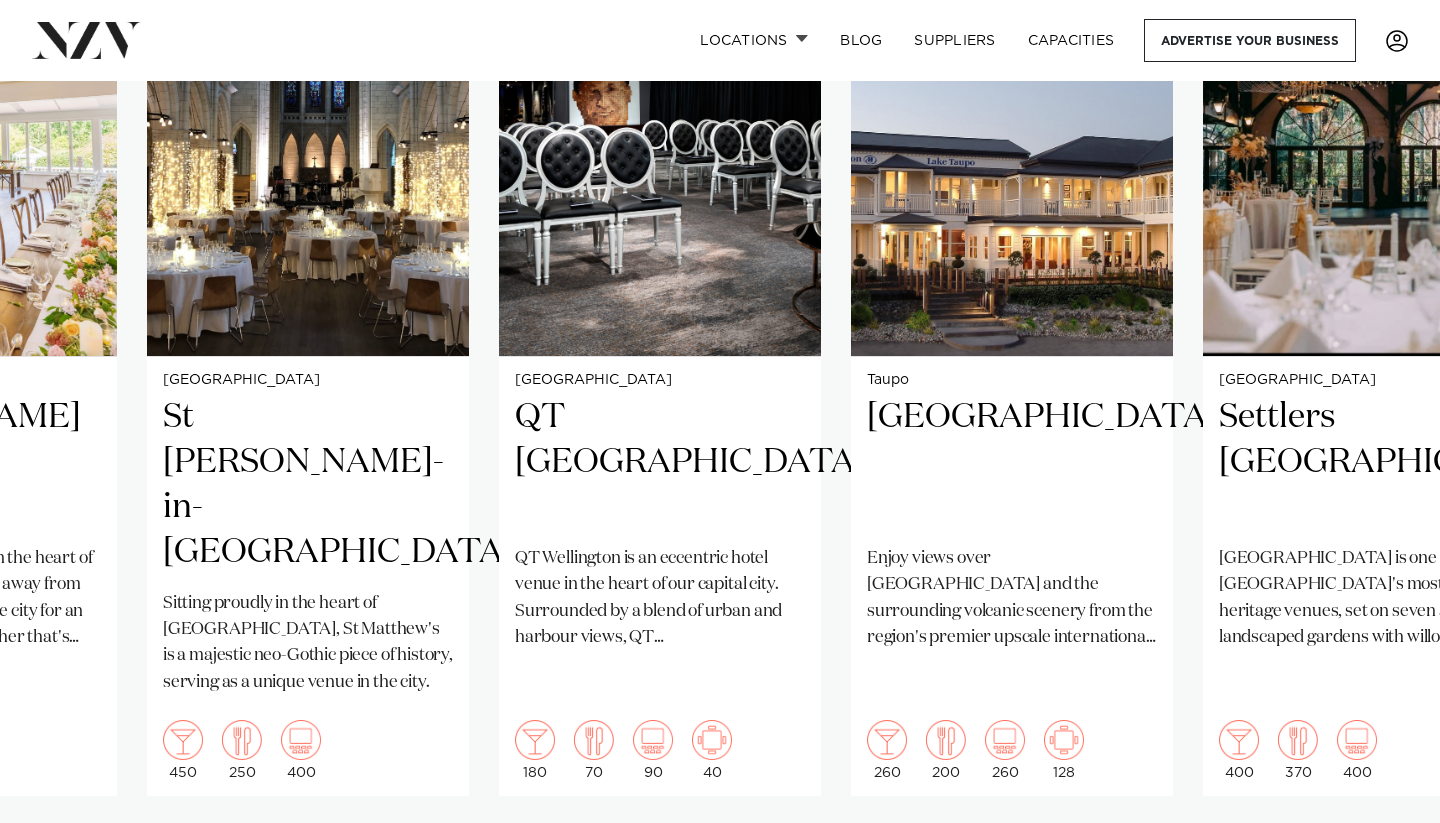 click at bounding box center [1380, 860] 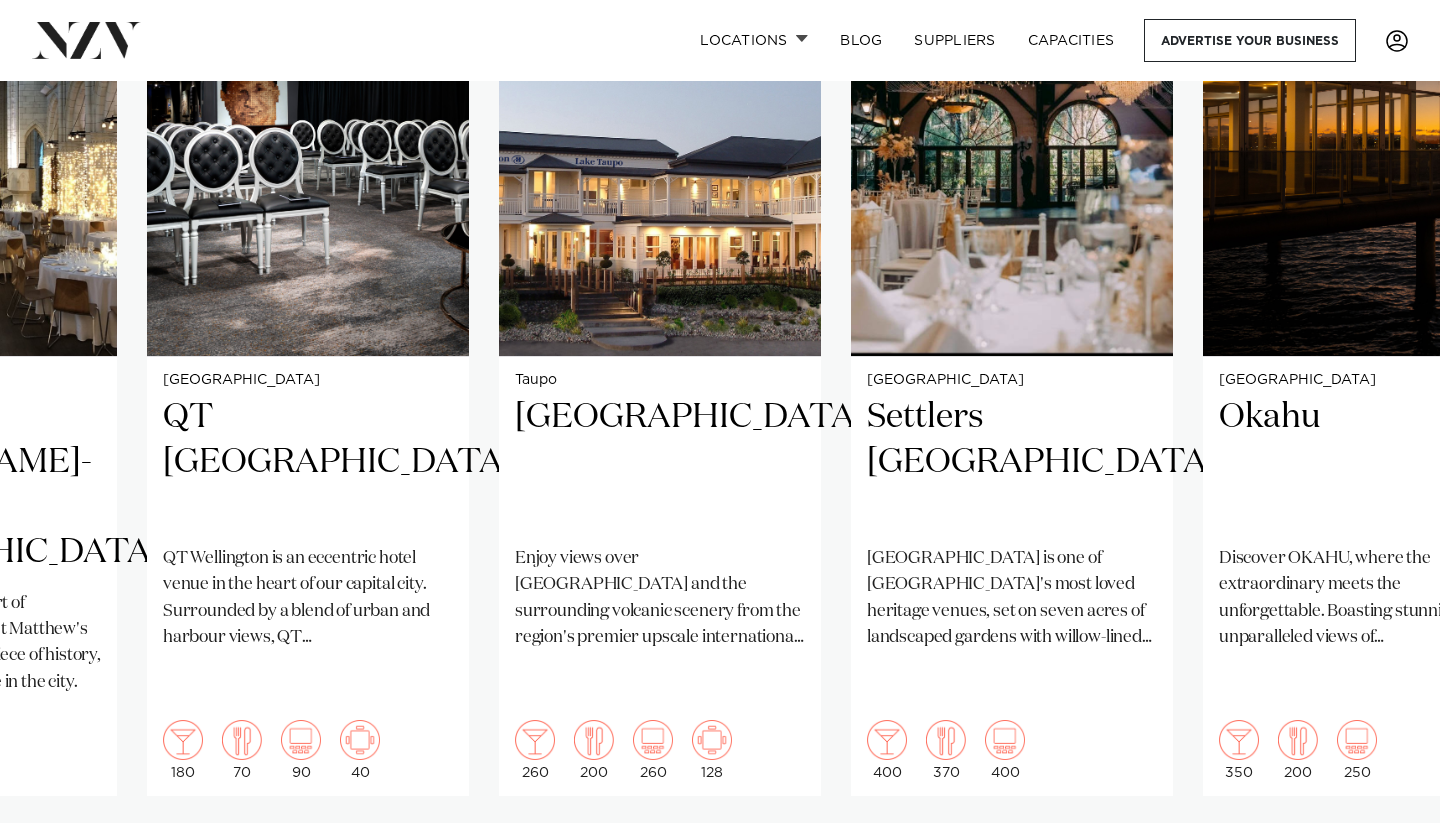 click at bounding box center (1380, 860) 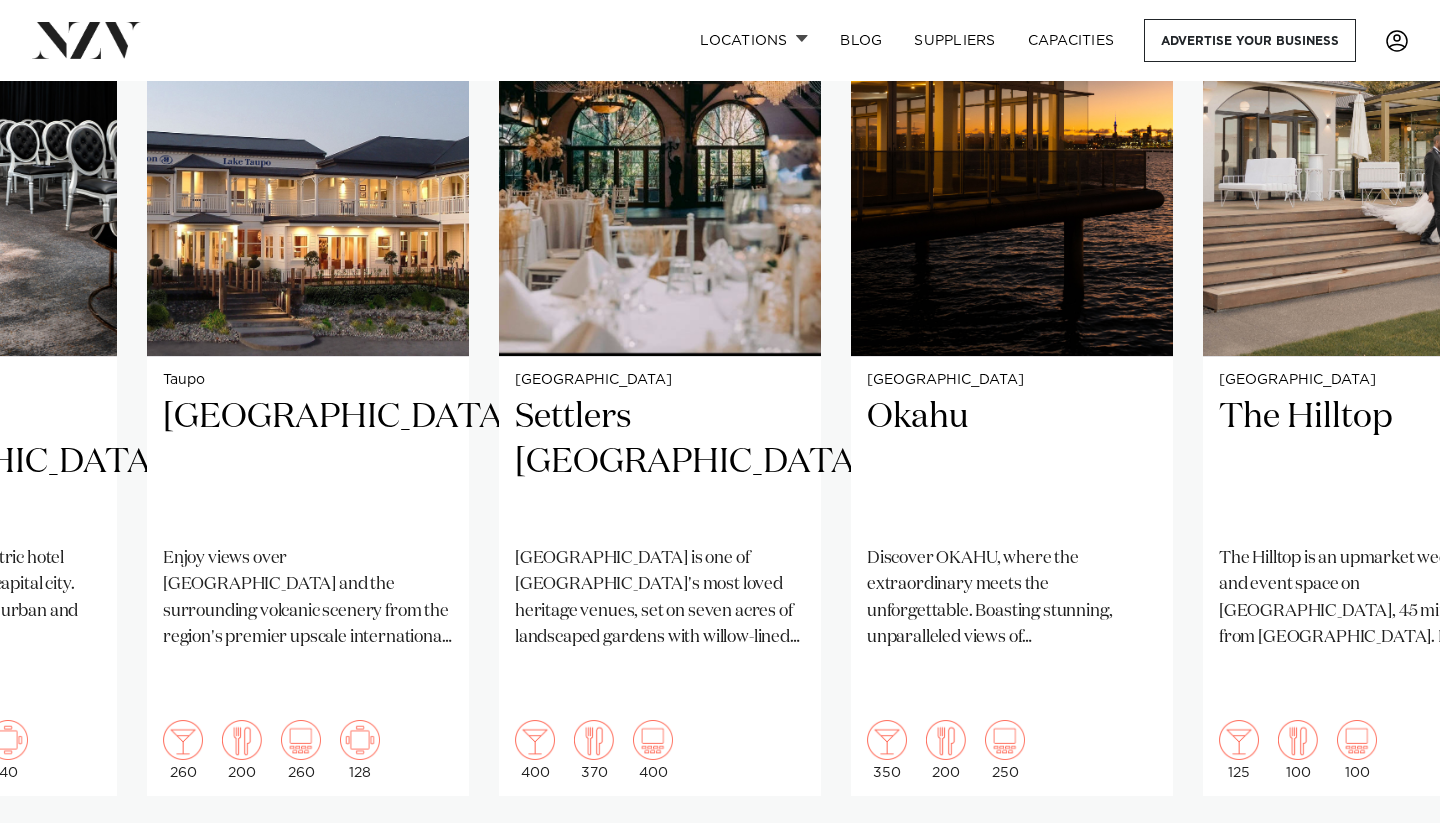 click at bounding box center (1380, 860) 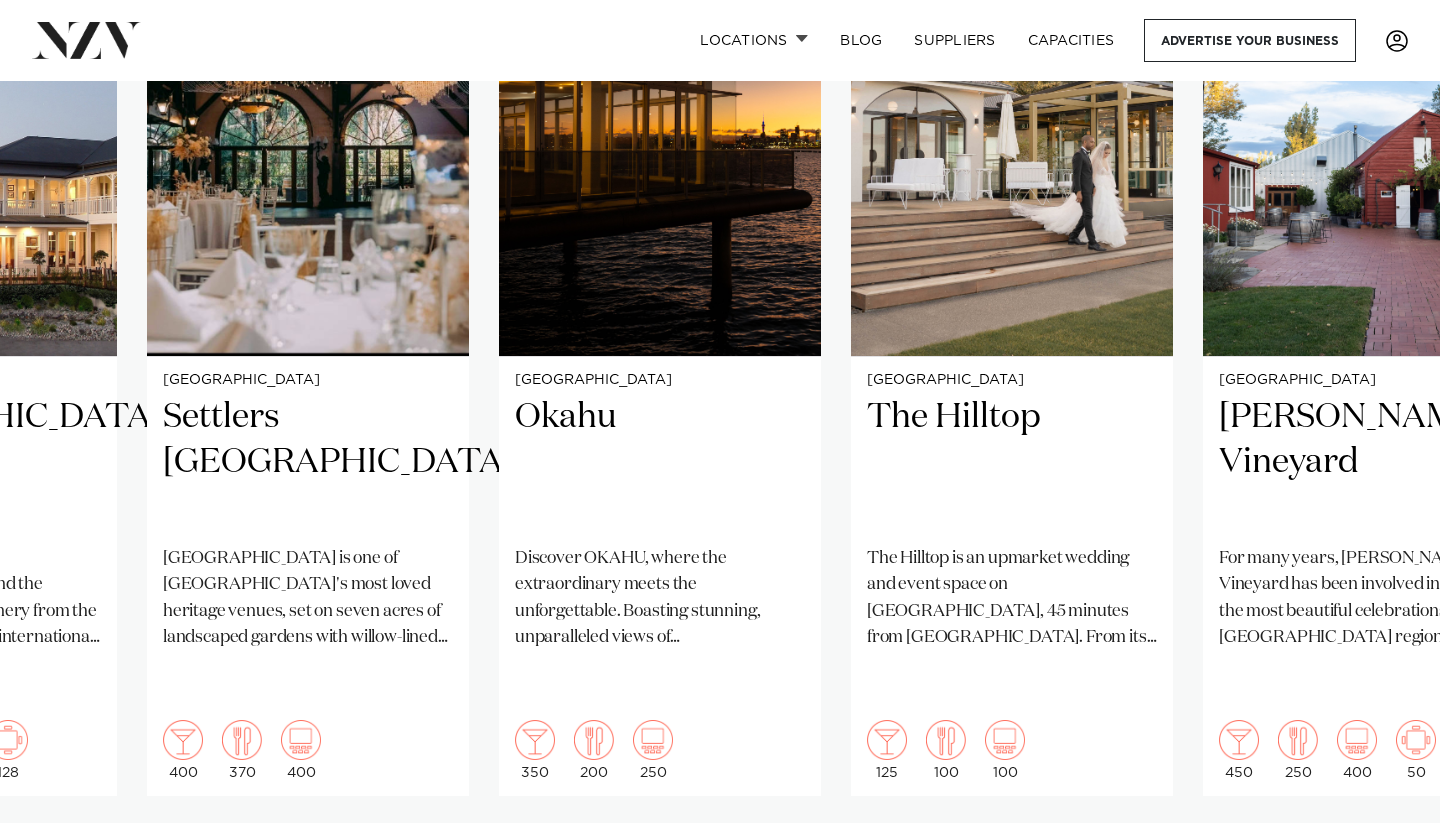 click at bounding box center (1380, 860) 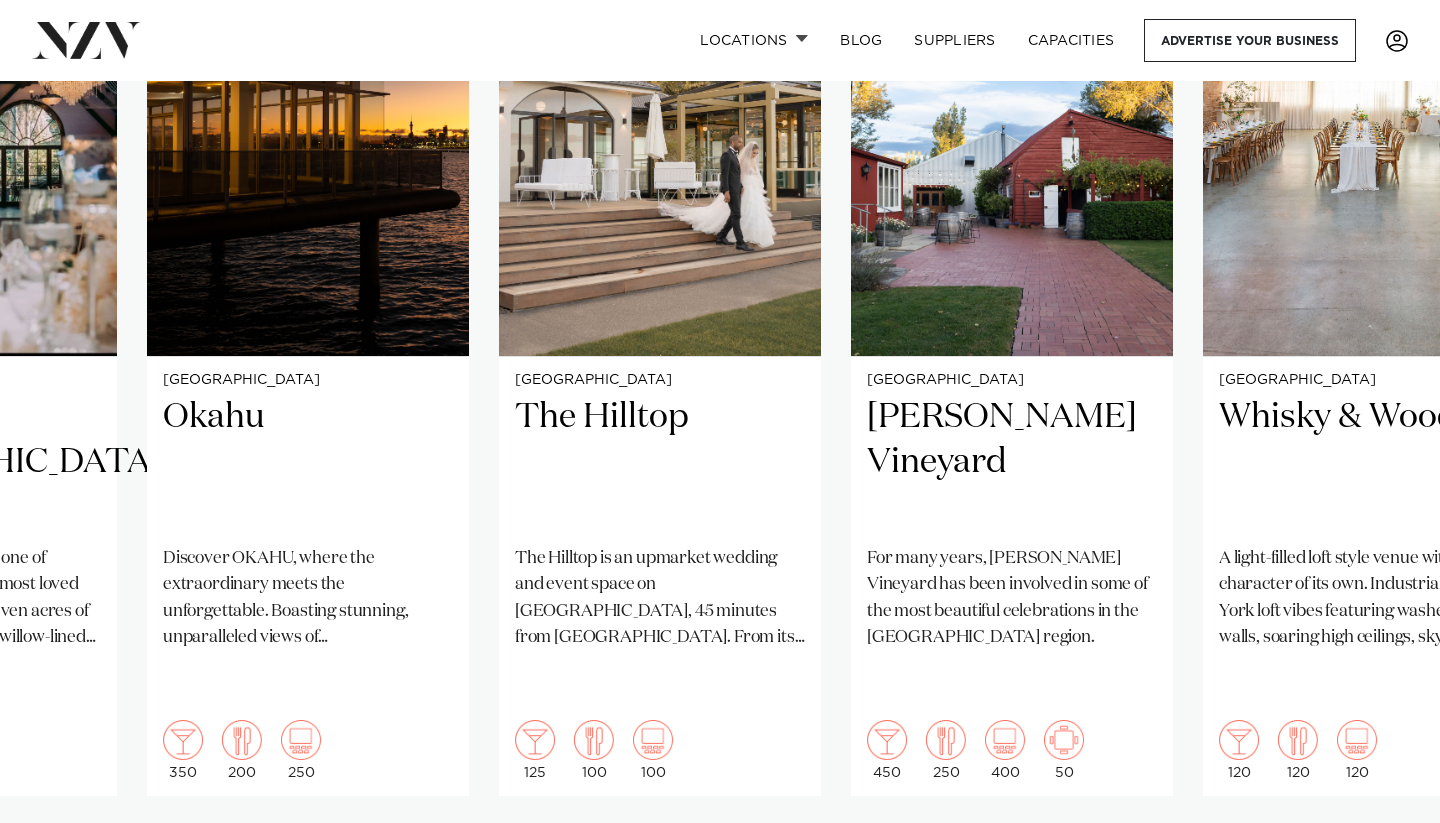 click at bounding box center [1380, 860] 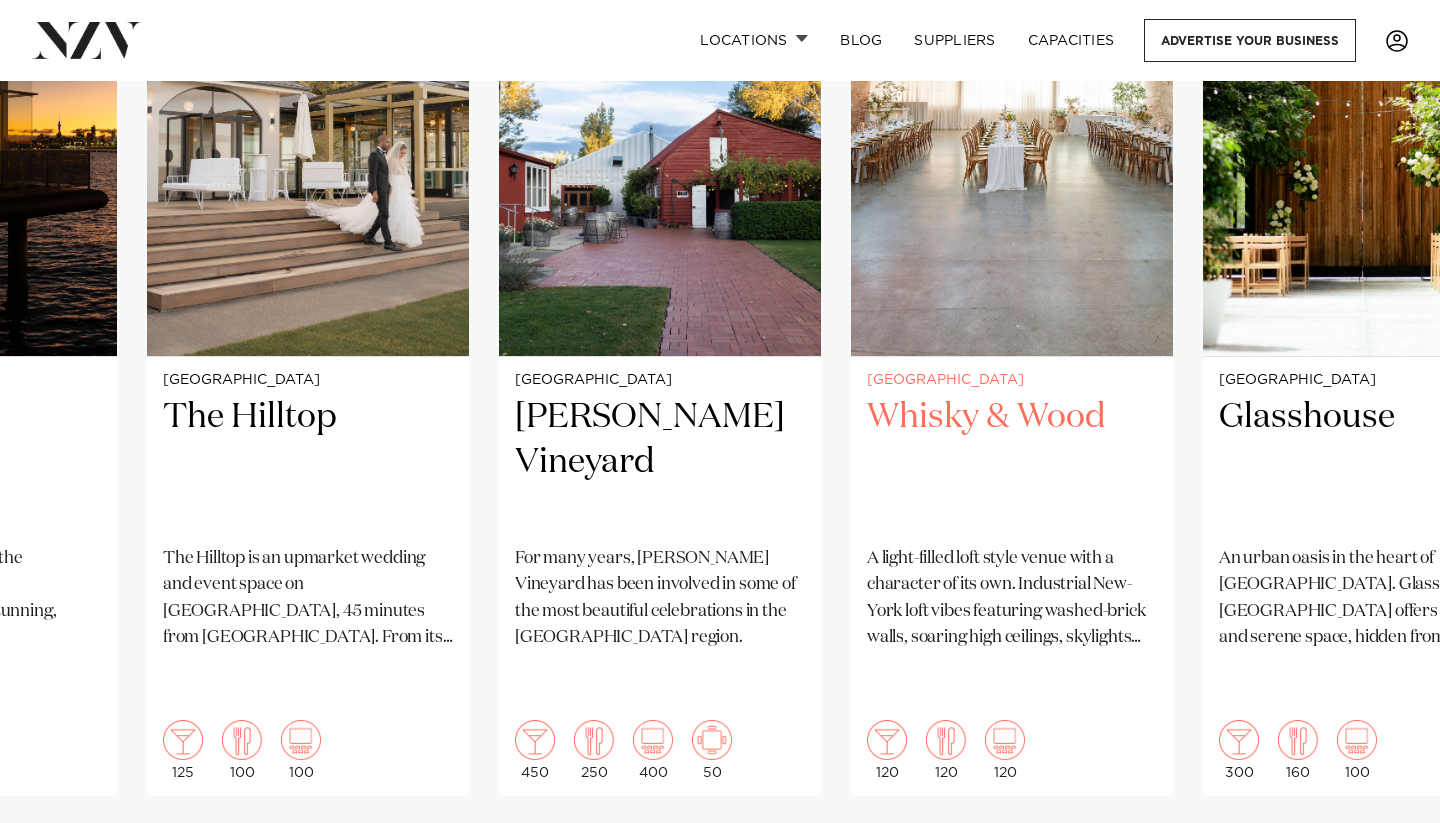 click on "Whisky & Wood" at bounding box center [1012, 462] 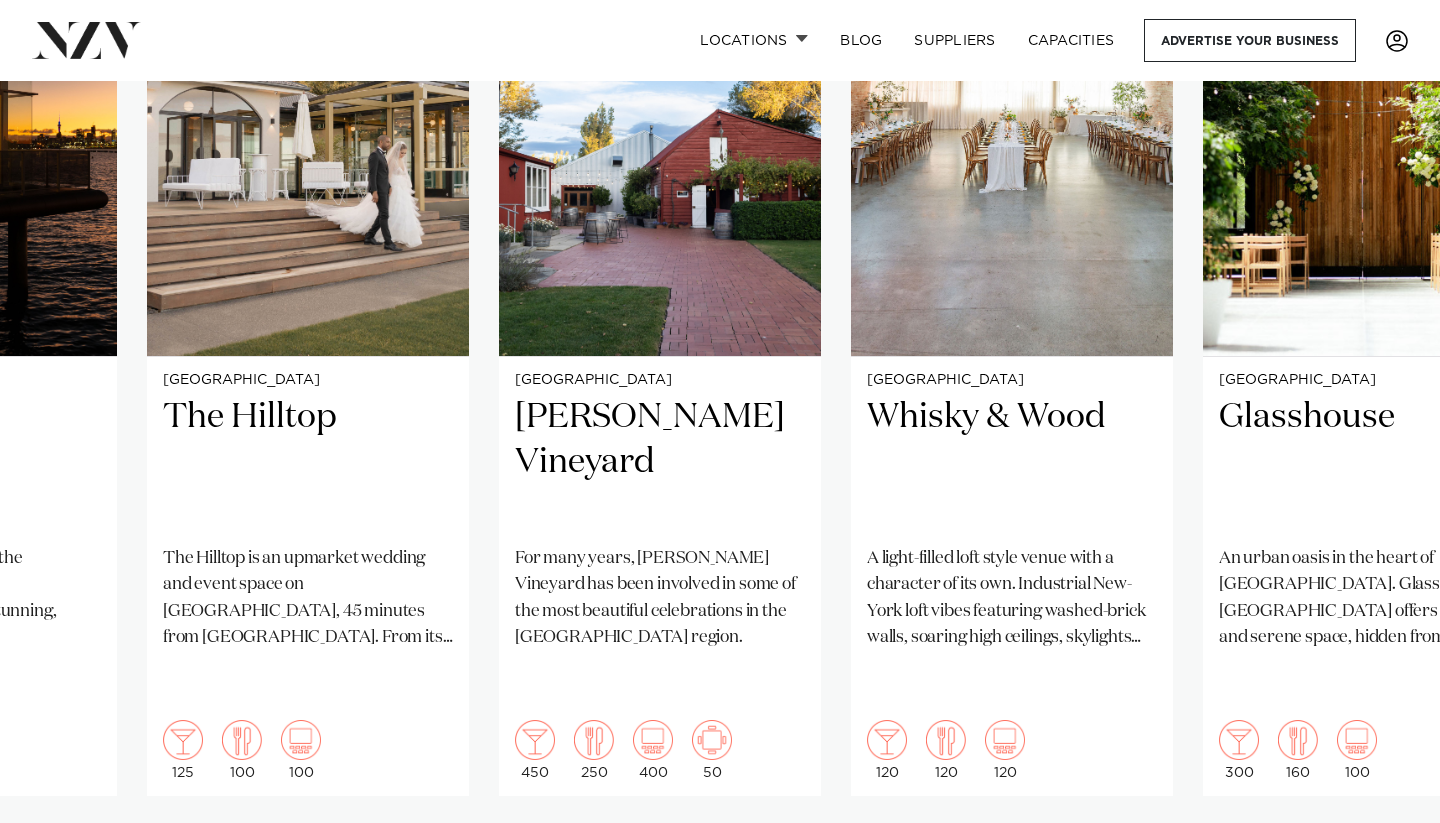 click at bounding box center (1380, 860) 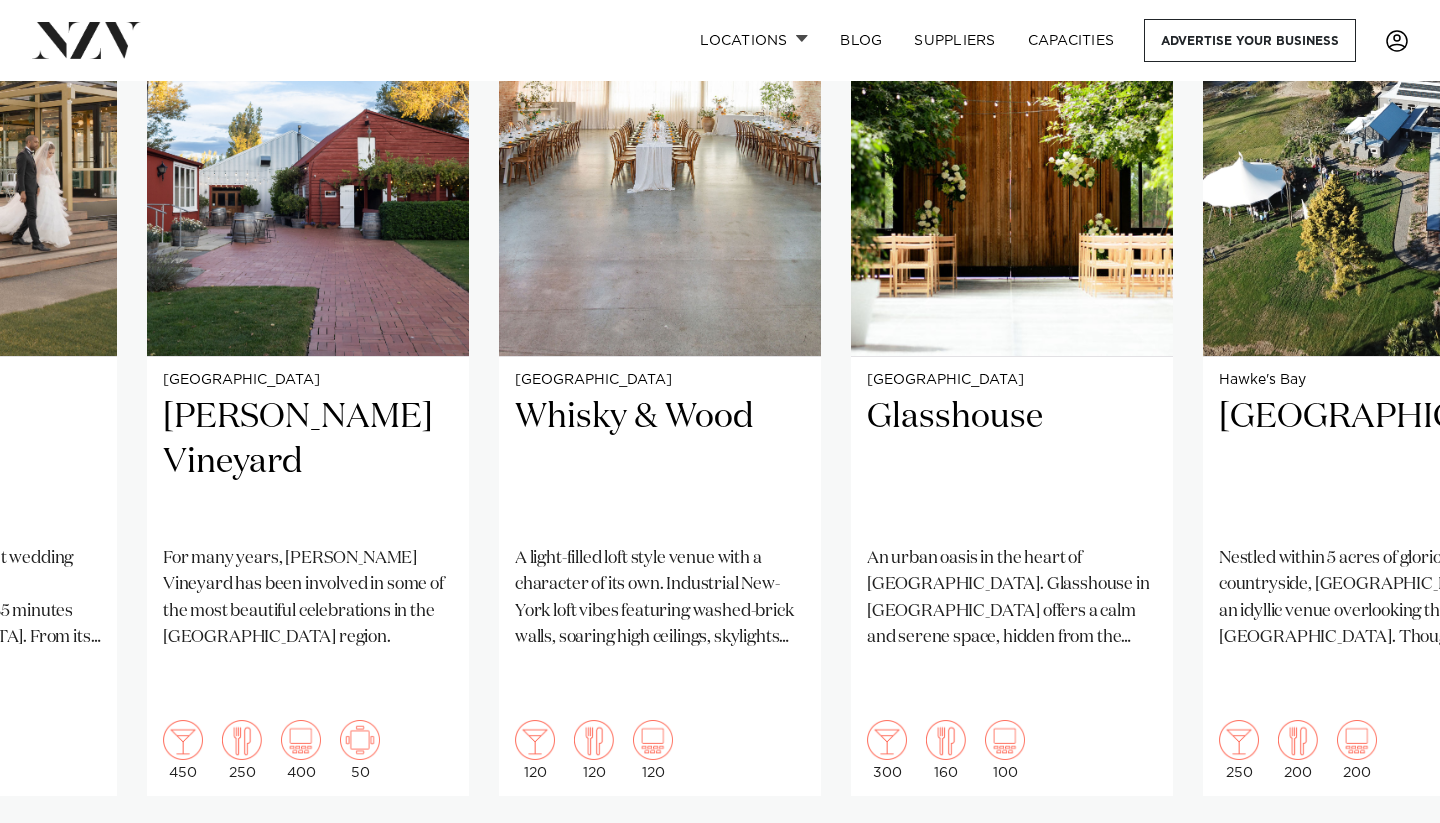 click at bounding box center (1380, 860) 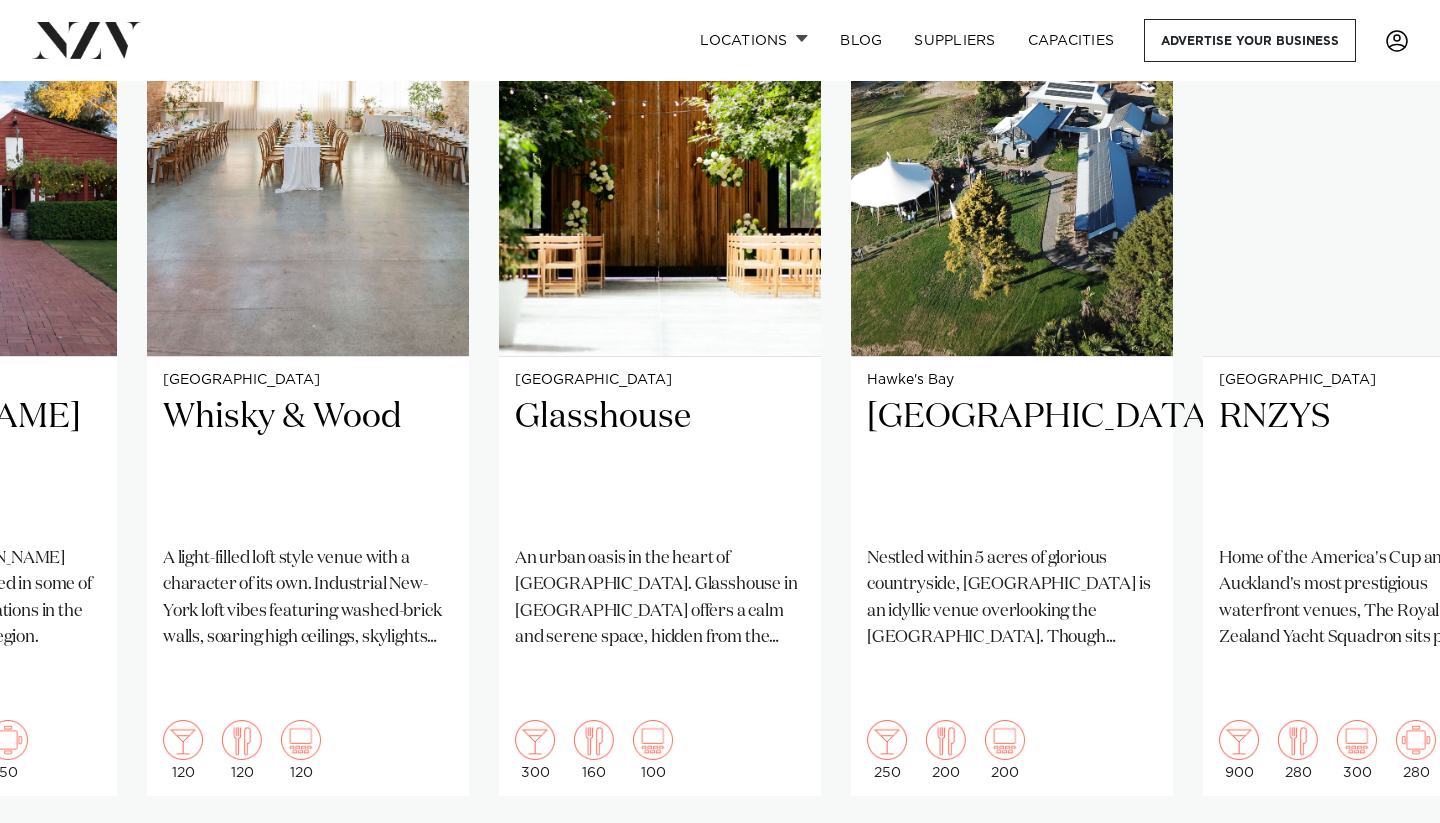 click at bounding box center [1380, 860] 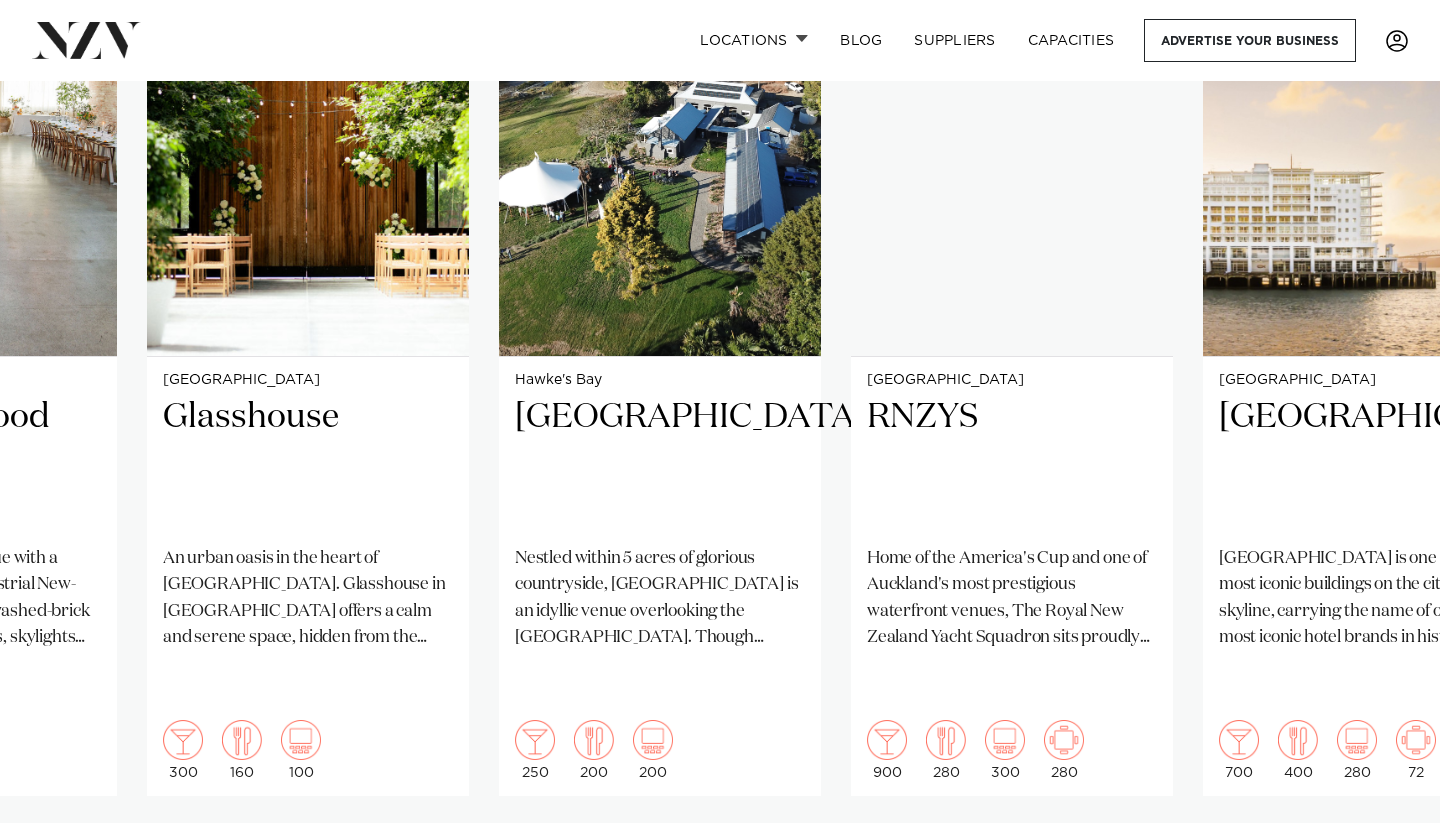 click at bounding box center [1380, 860] 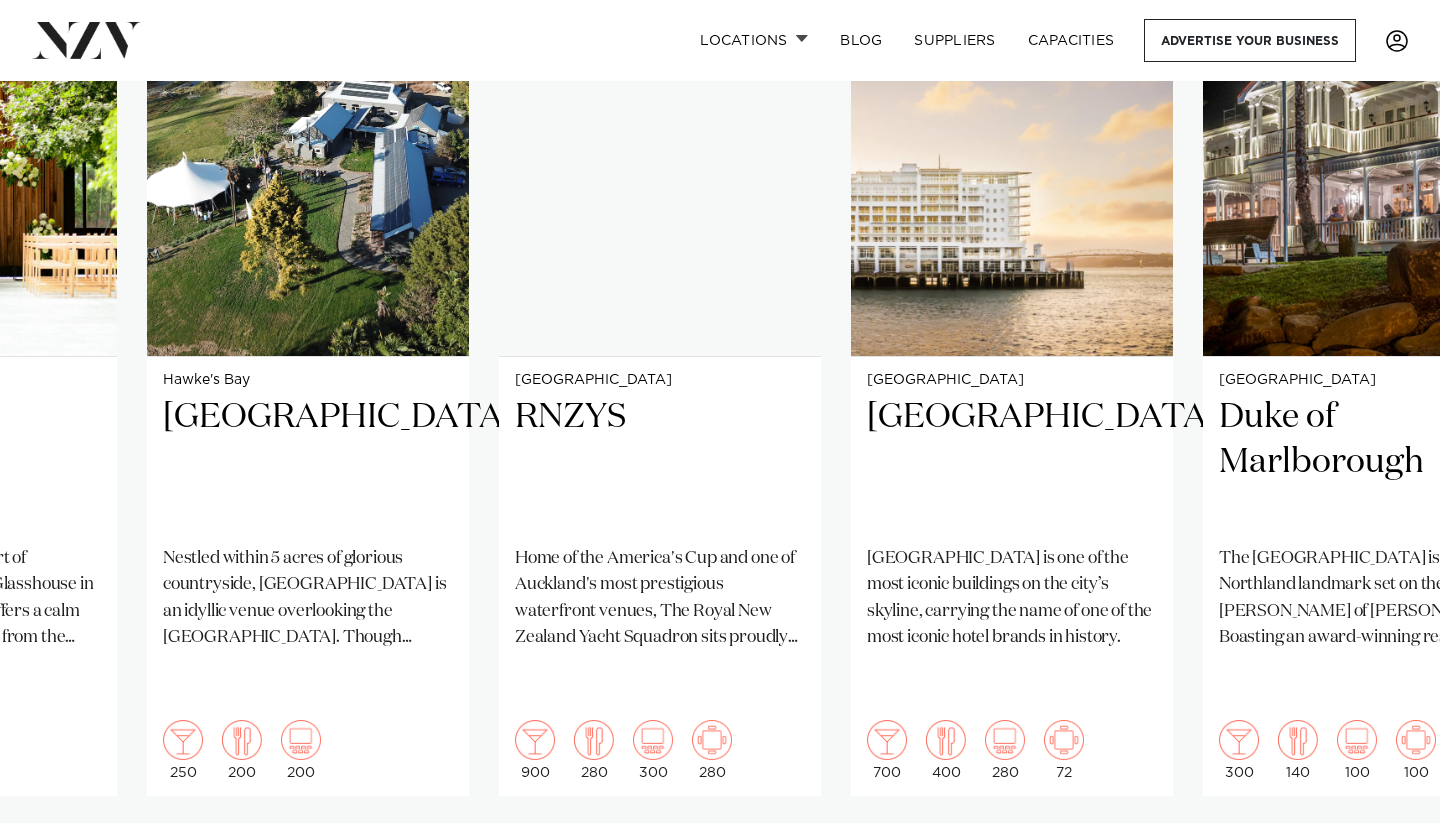 click at bounding box center [1380, 860] 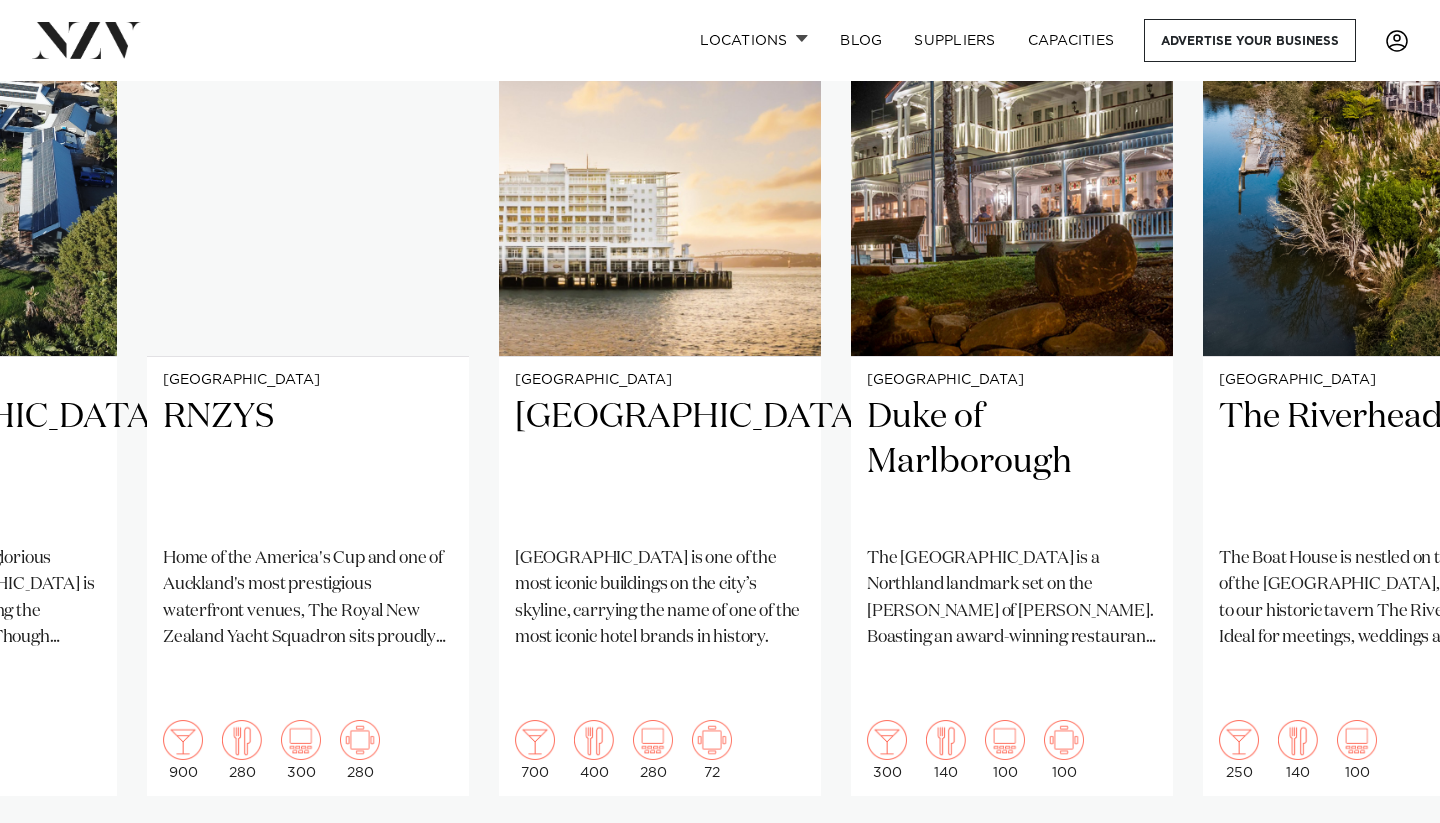 click at bounding box center [1380, 860] 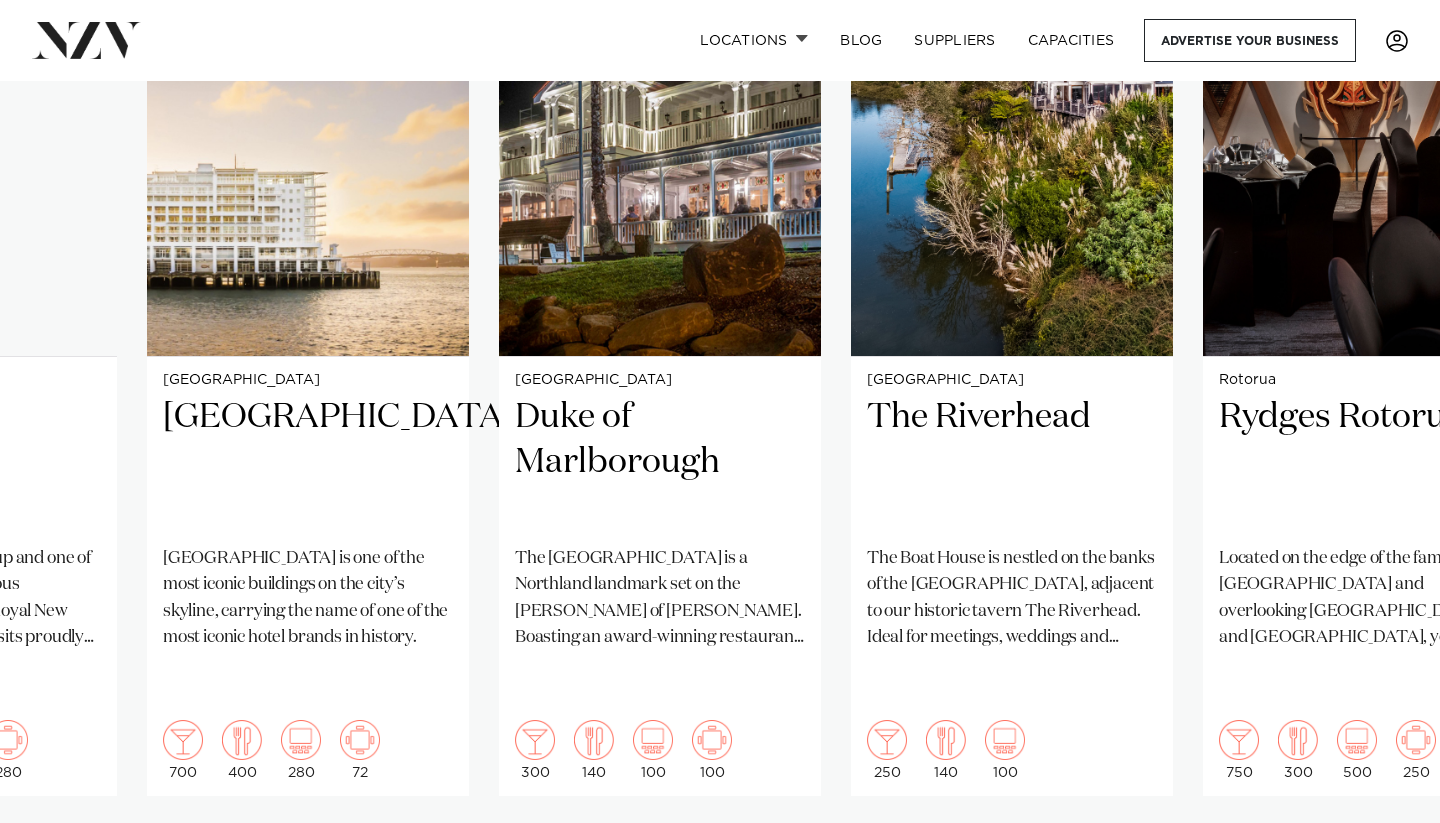 click at bounding box center (1380, 860) 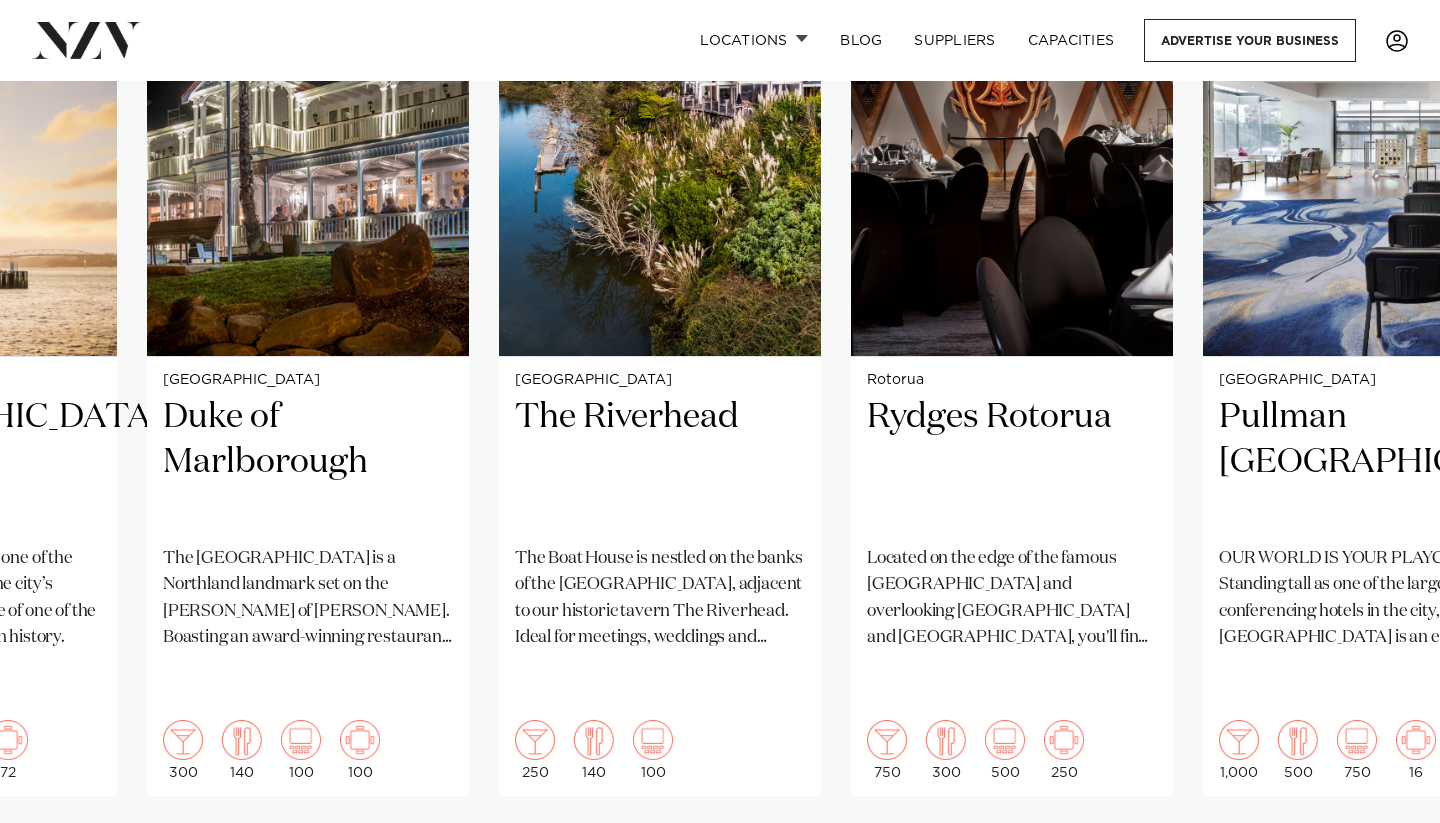 click at bounding box center (1380, 860) 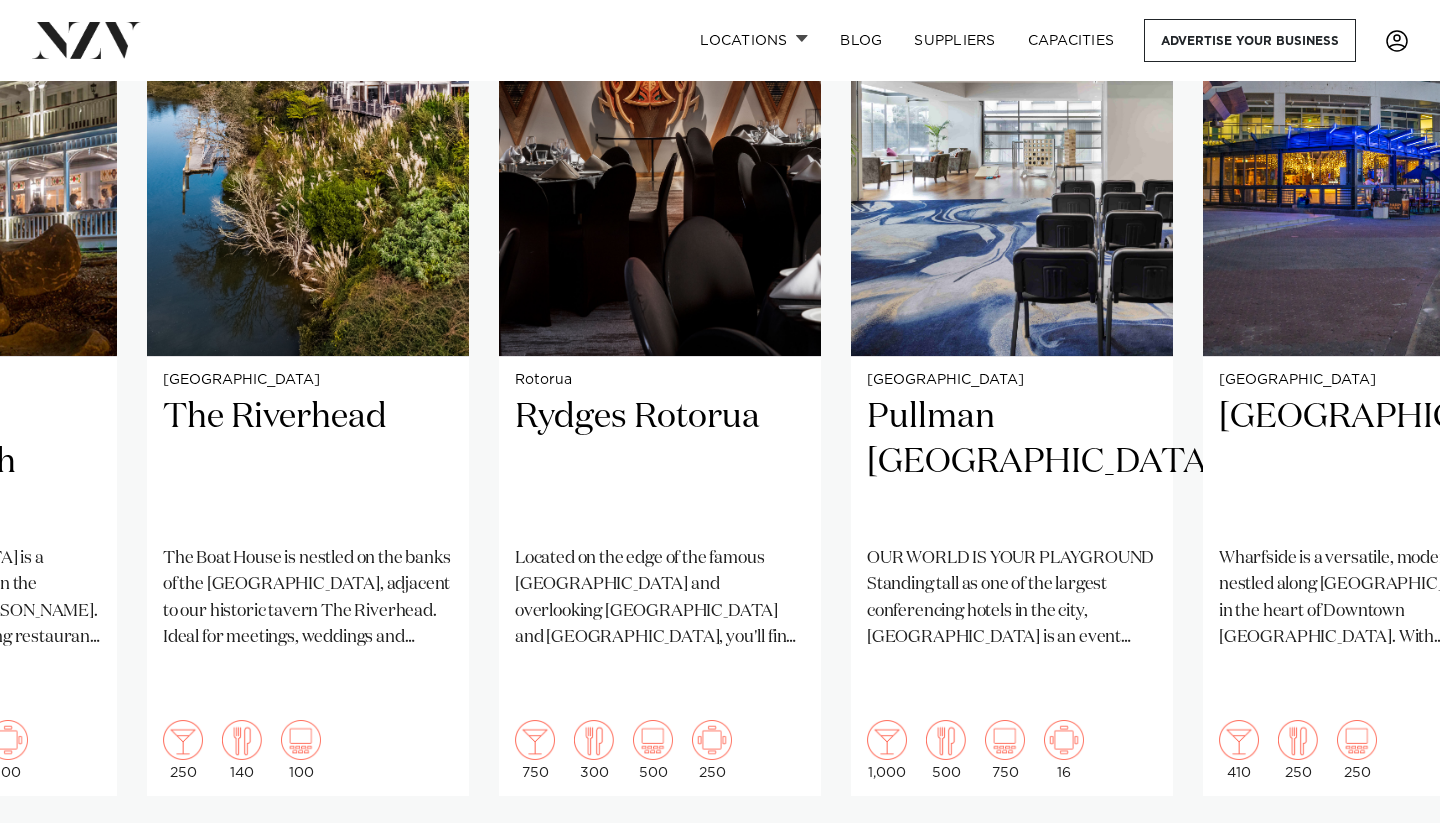 click at bounding box center (1380, 860) 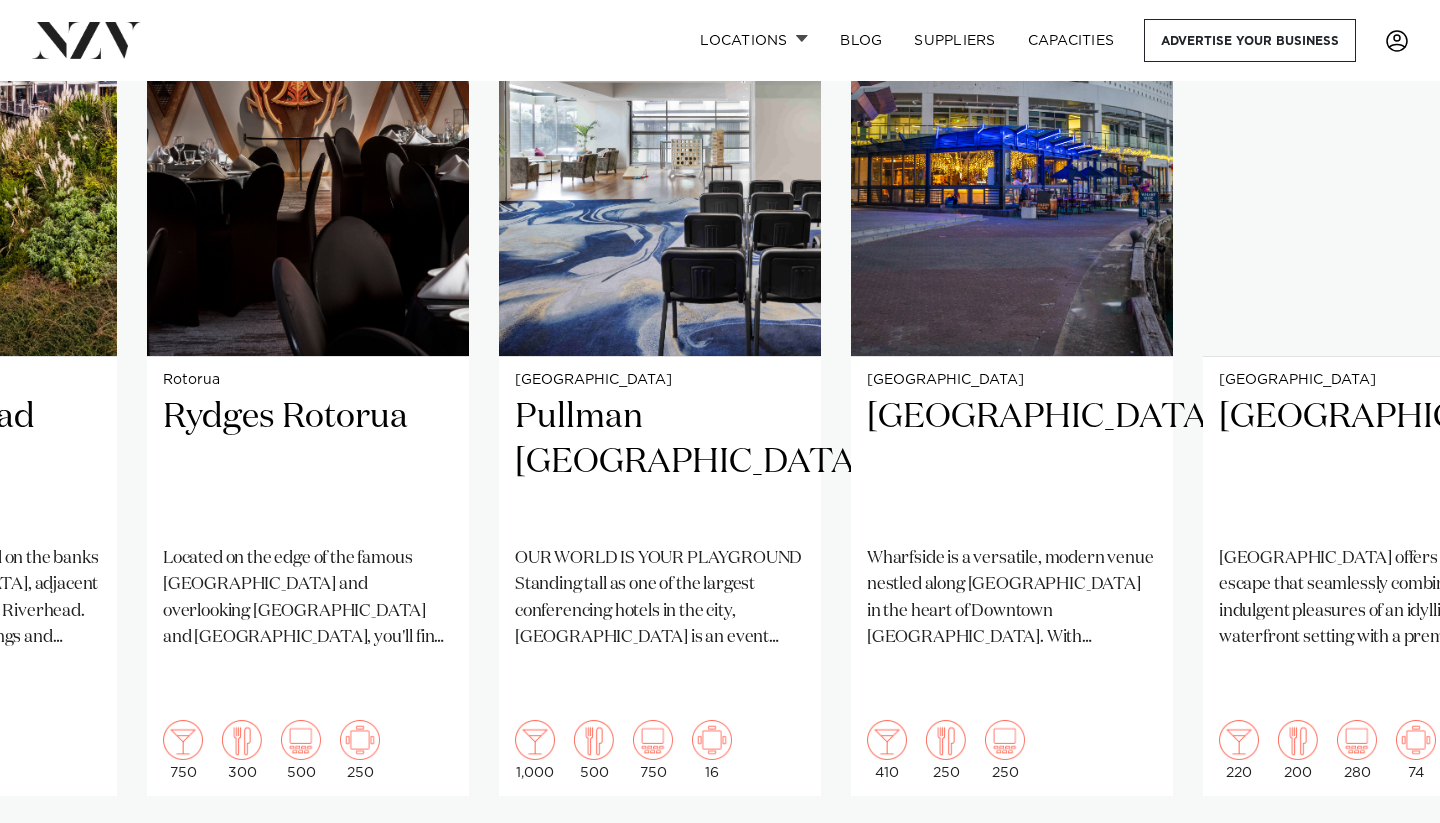 click at bounding box center (1380, 860) 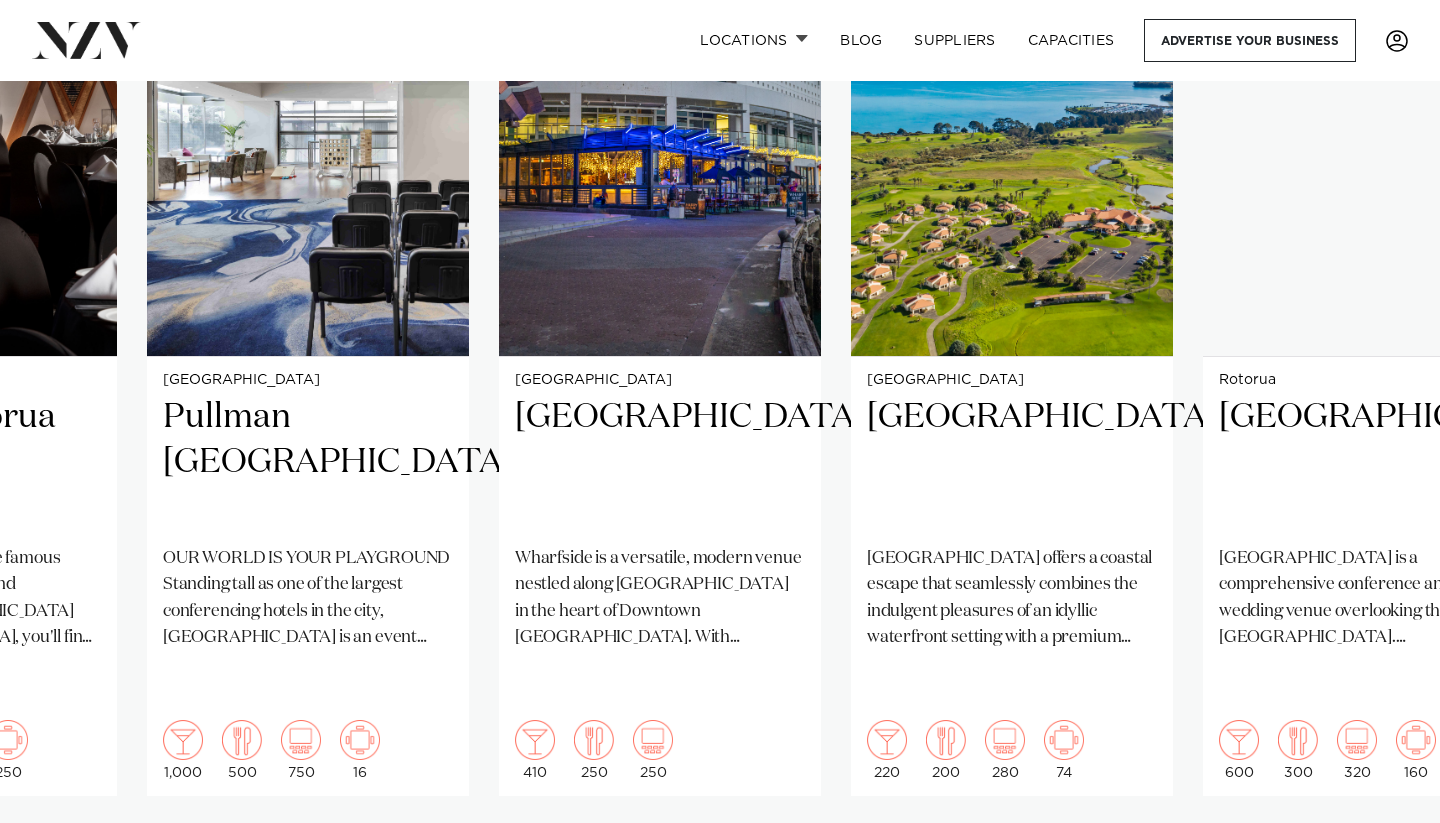 click at bounding box center [1380, 860] 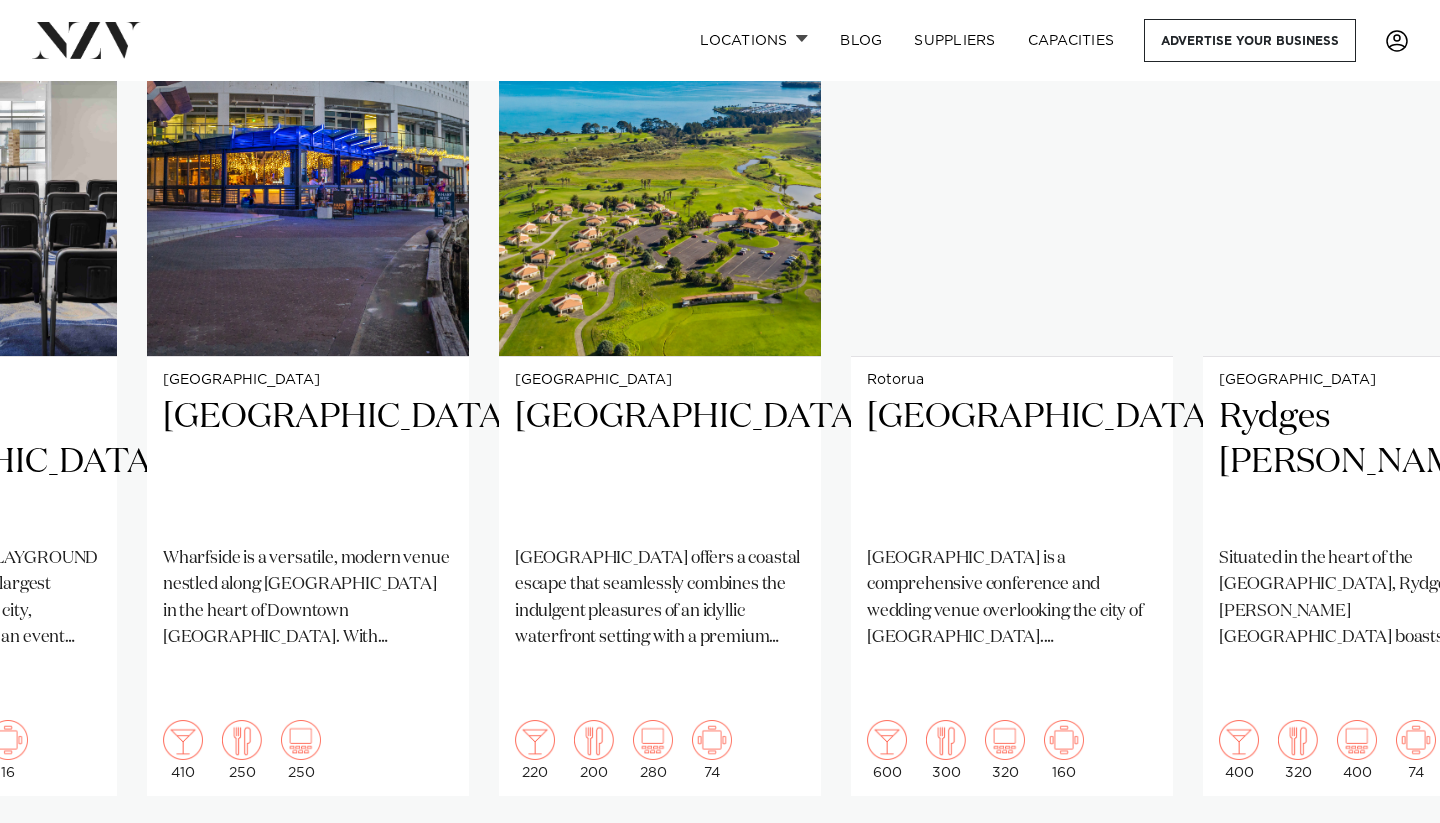 click at bounding box center [1380, 860] 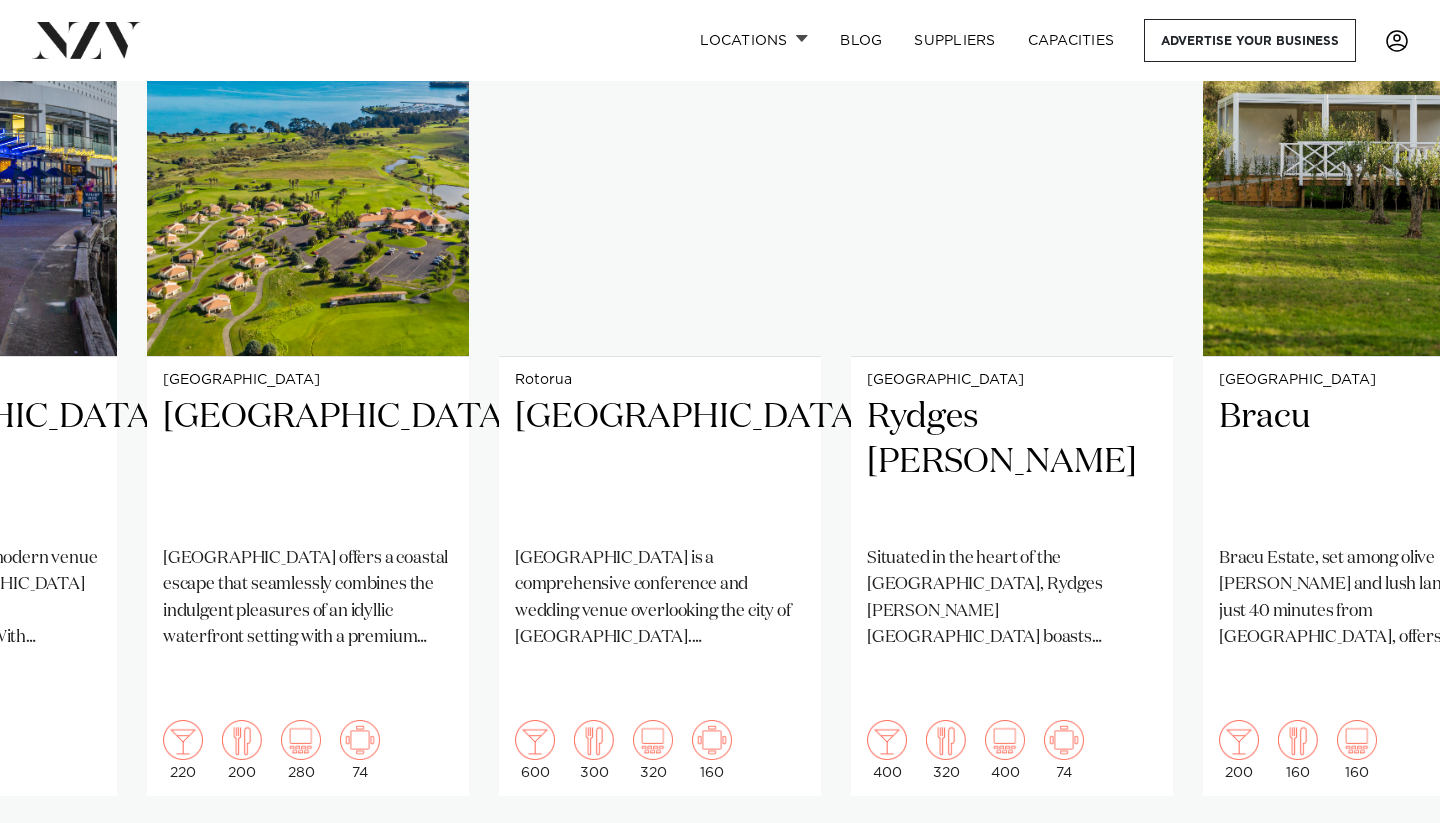 click at bounding box center (1380, 860) 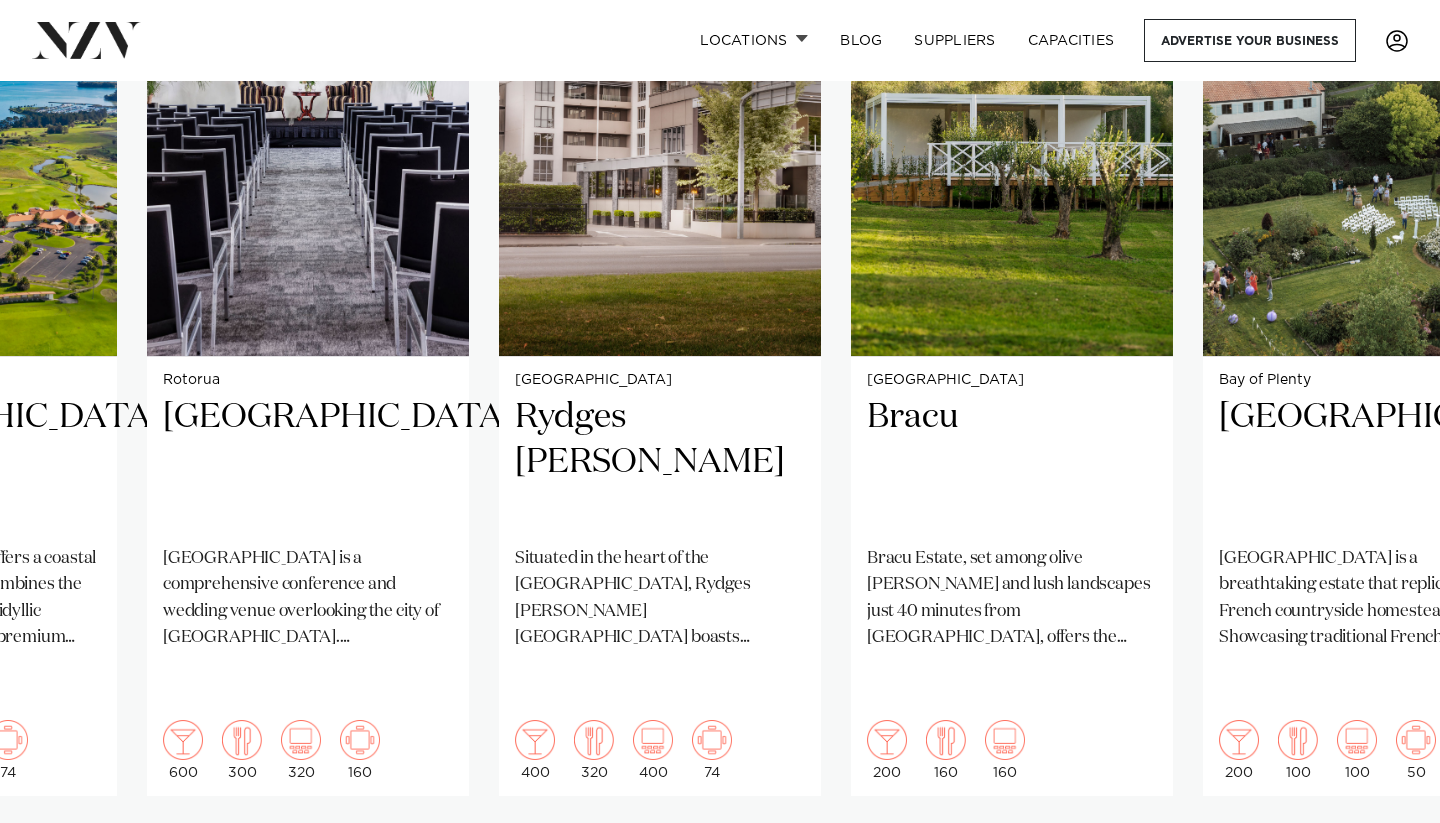 click at bounding box center [1380, 860] 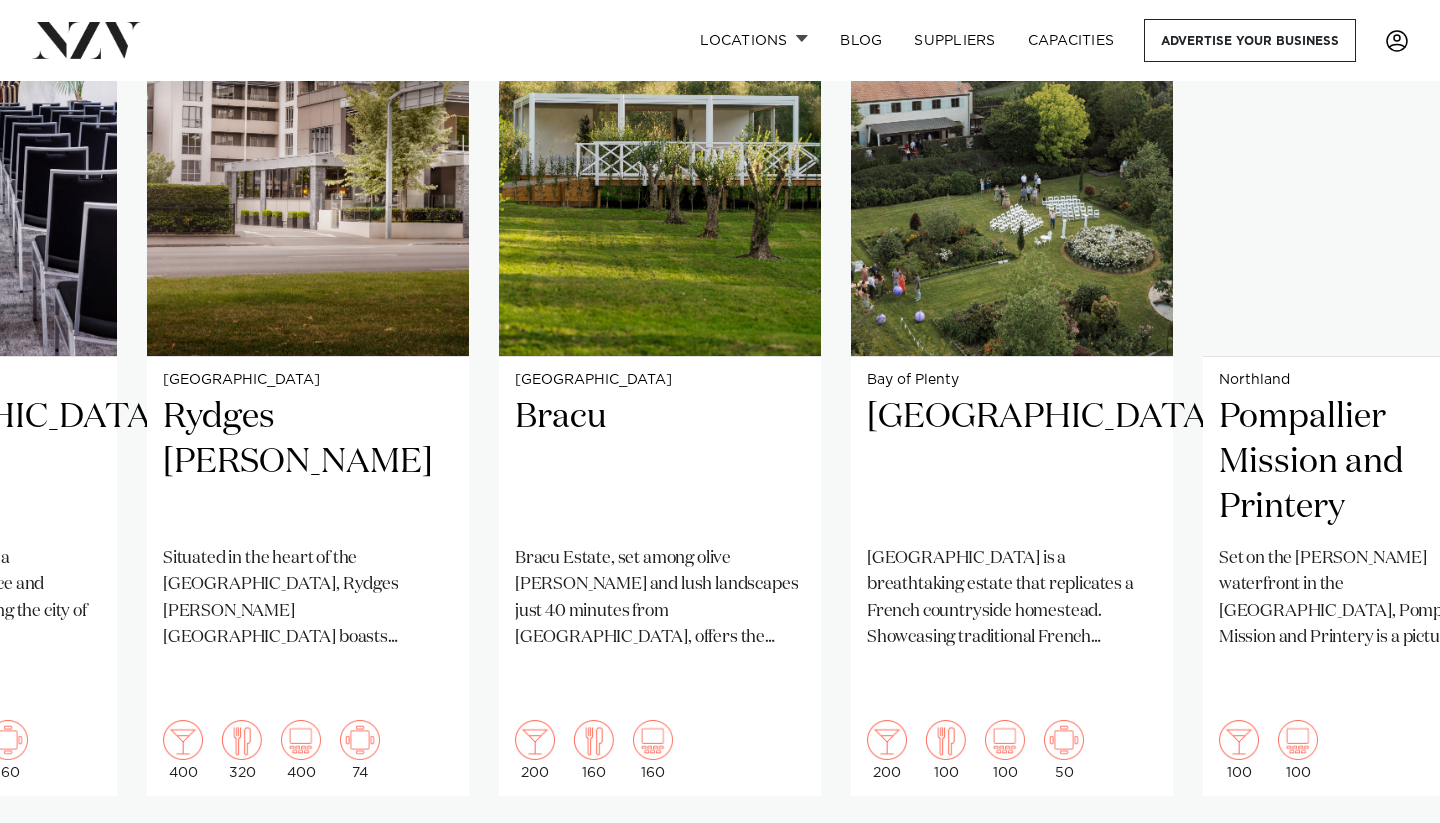 click at bounding box center (1380, 860) 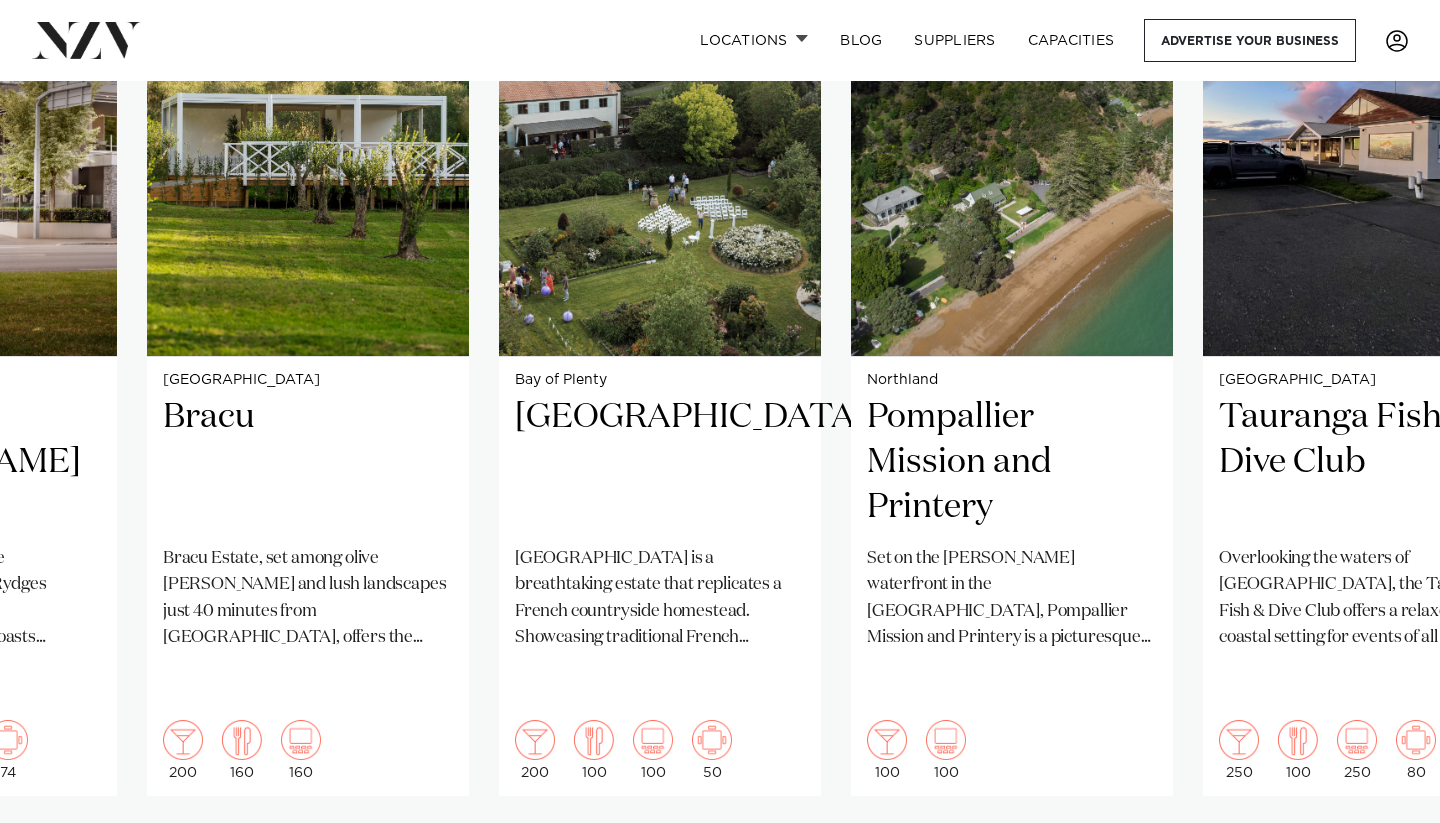 click at bounding box center [1380, 860] 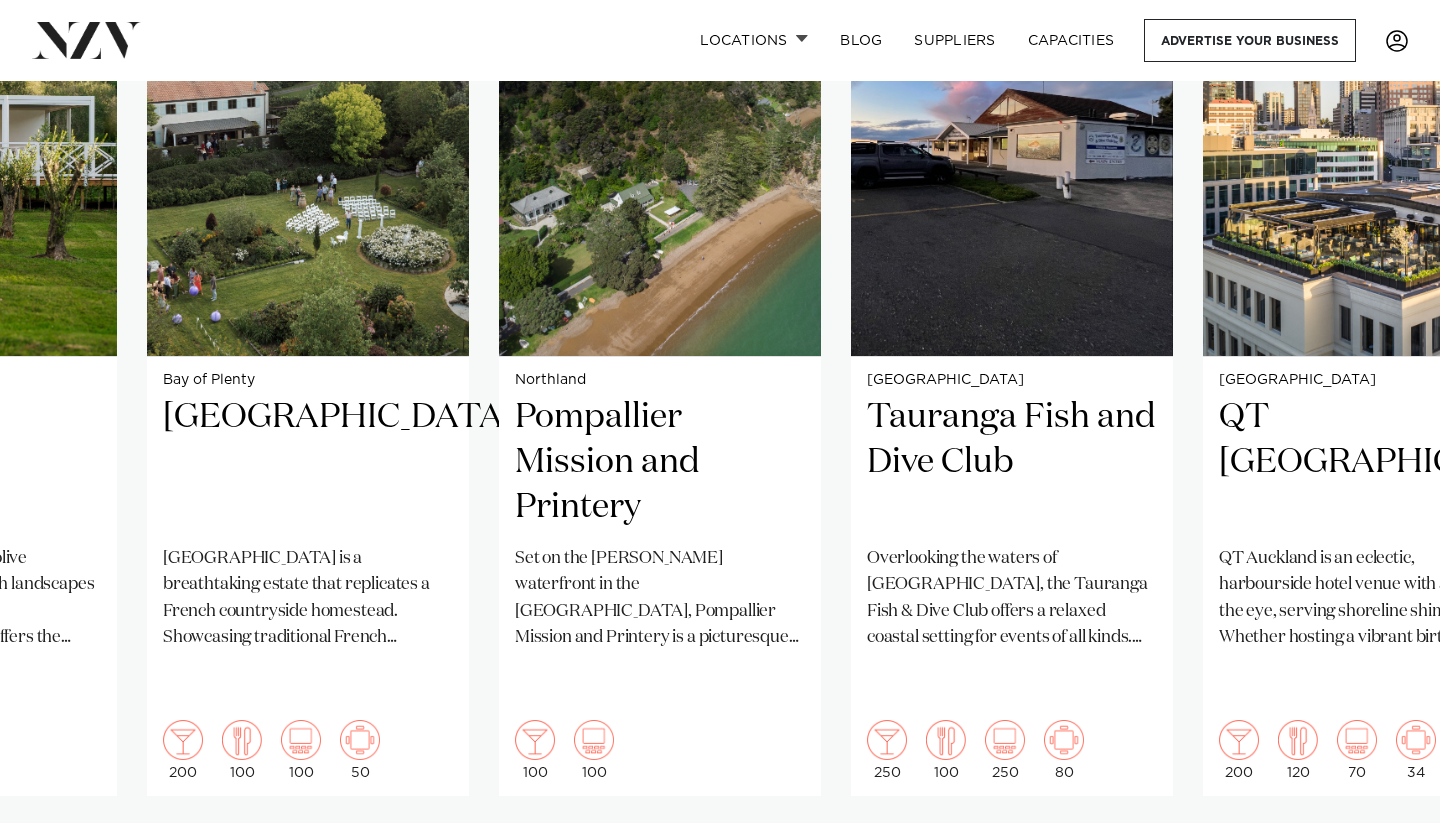 click at bounding box center [1380, 860] 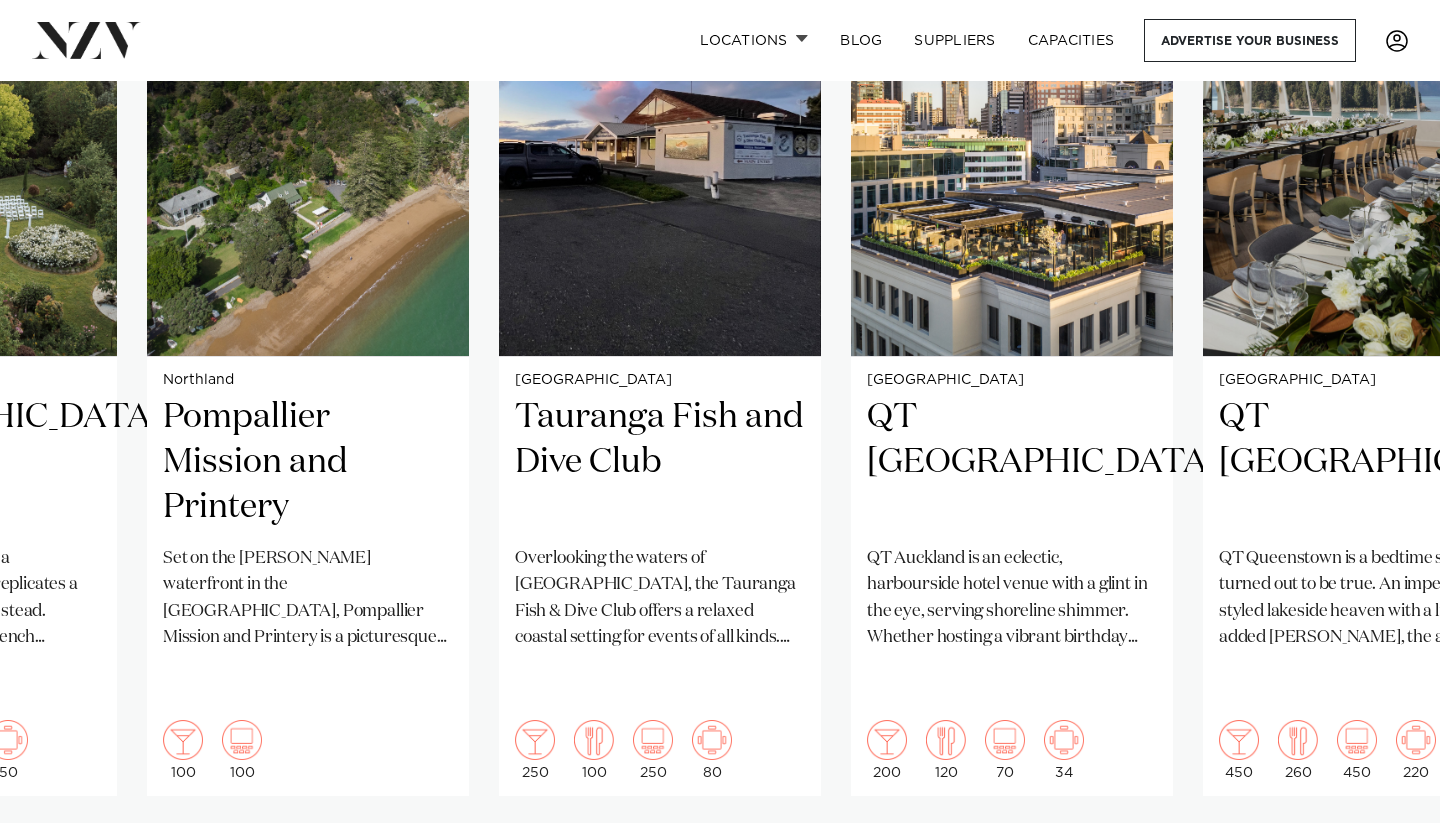 click at bounding box center [1380, 860] 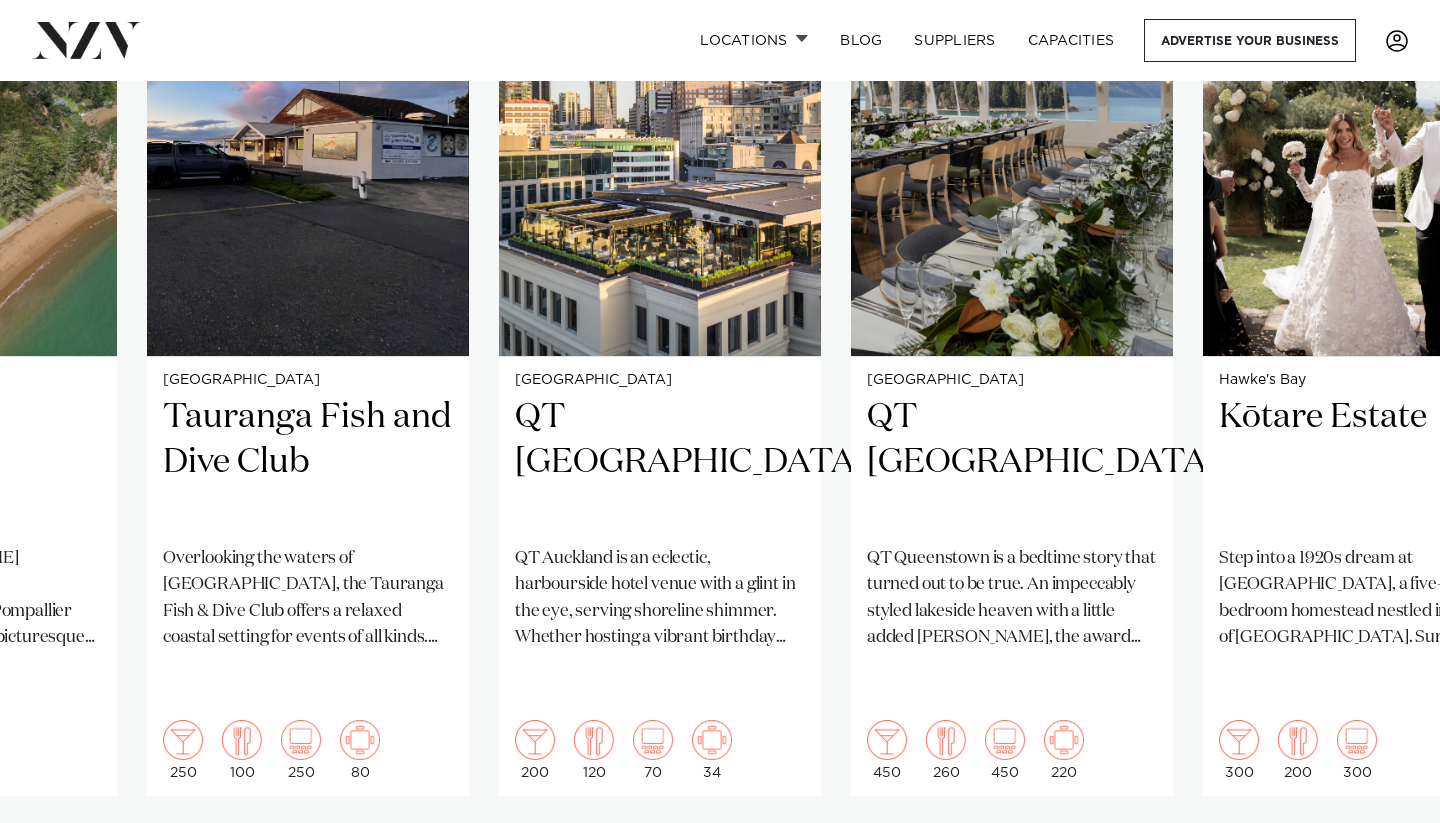 click at bounding box center [1380, 860] 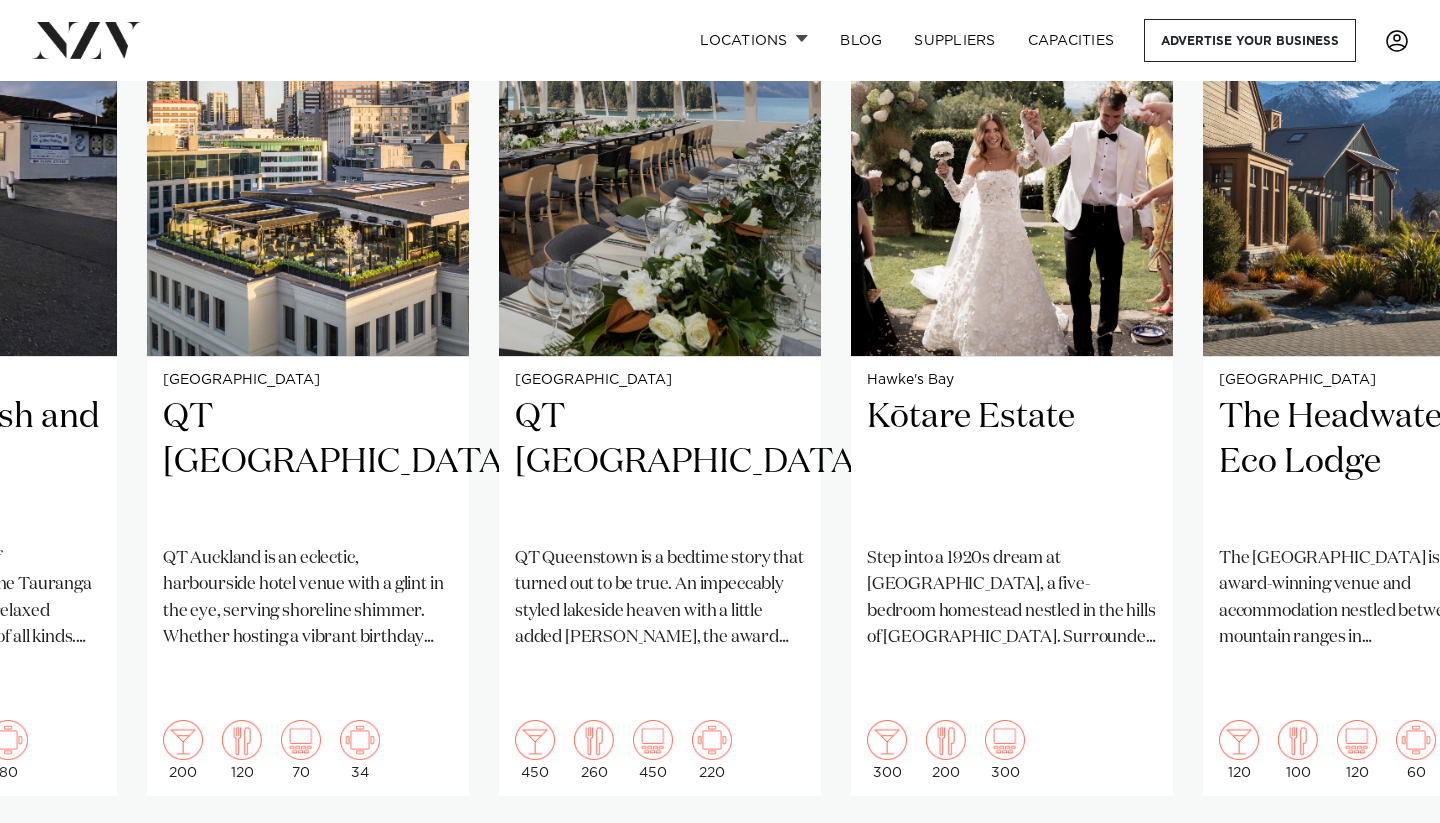 click at bounding box center (1380, 860) 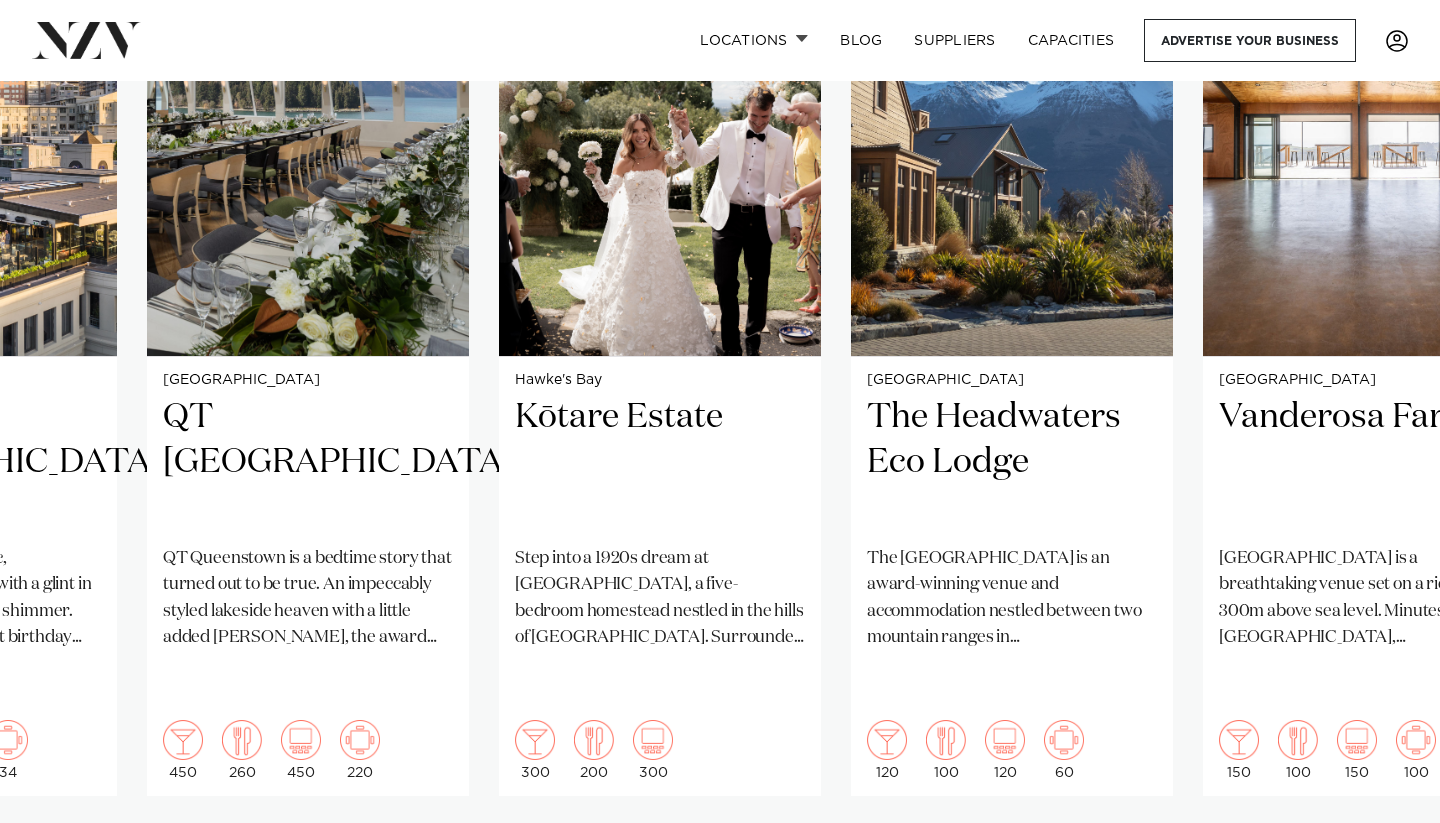click at bounding box center (1380, 860) 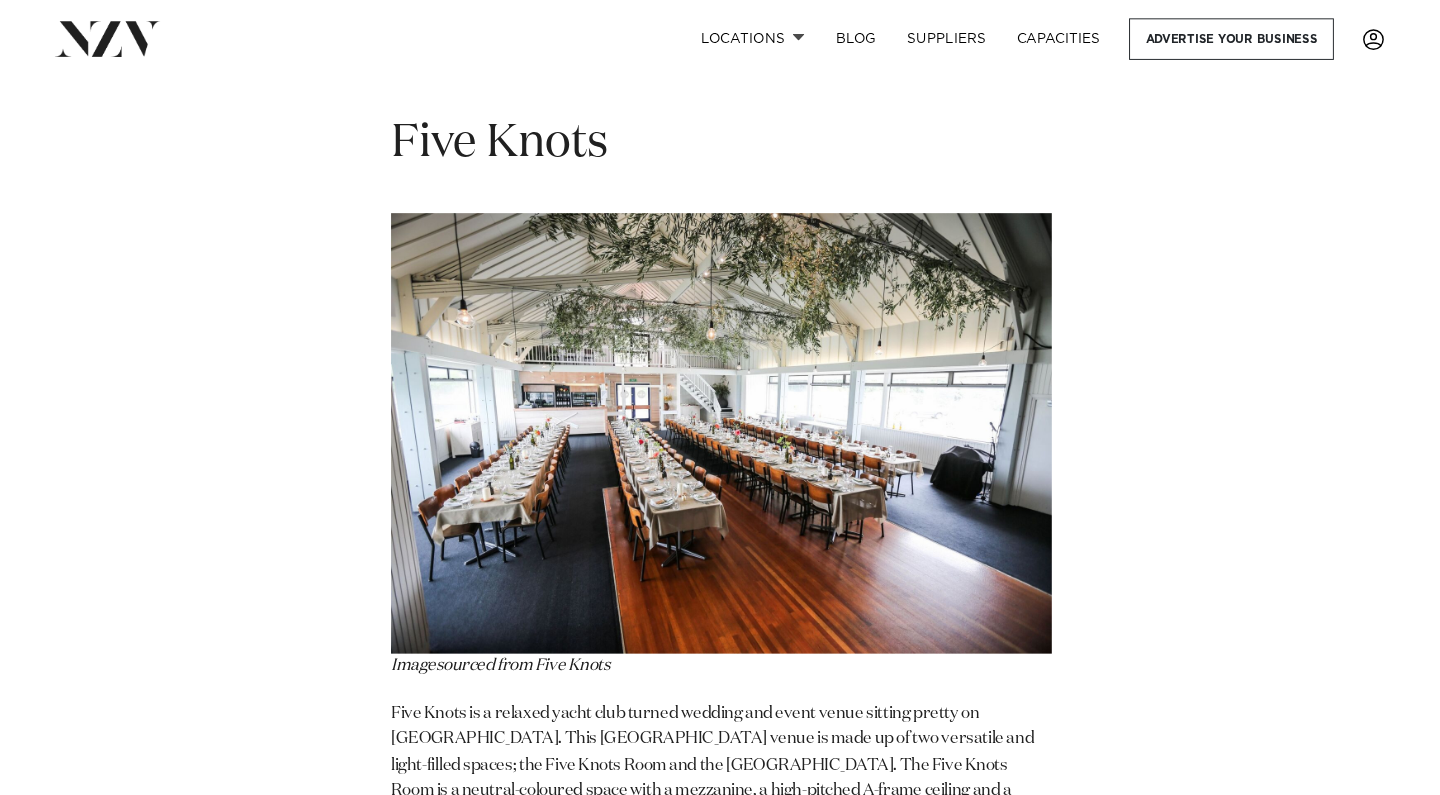 scroll, scrollTop: 16685, scrollLeft: 0, axis: vertical 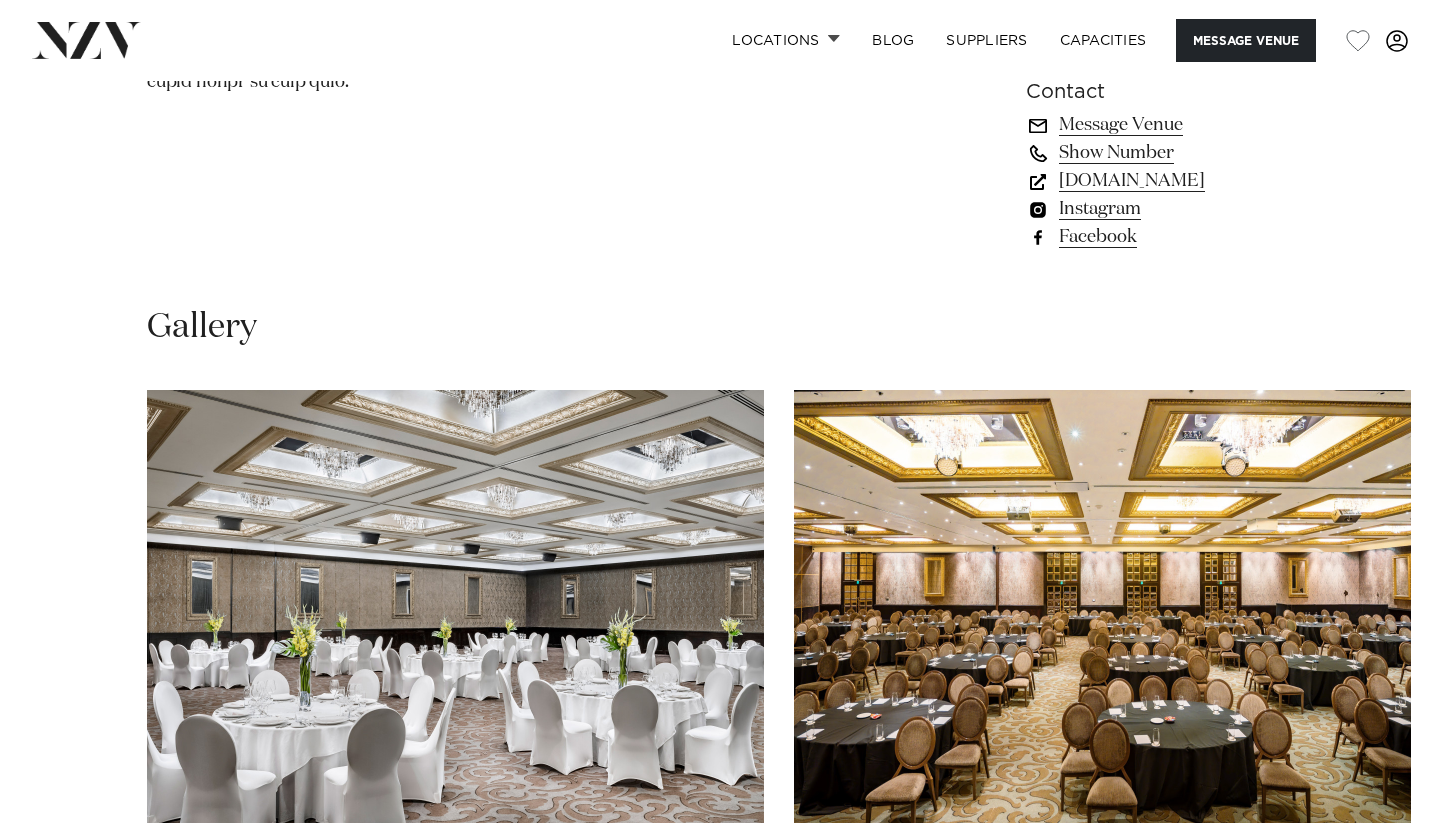 click at bounding box center (1380, 907) 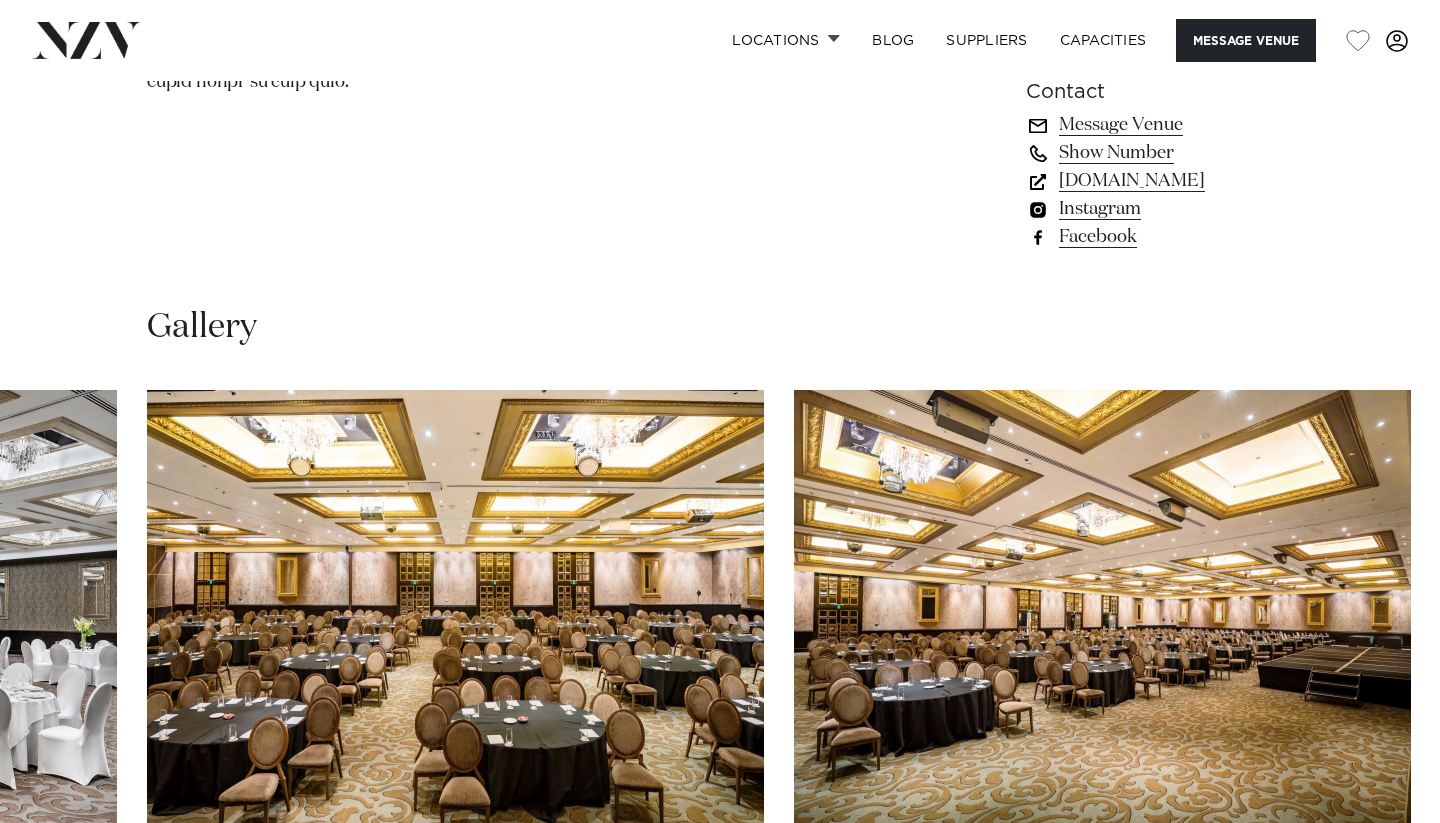 click at bounding box center [1380, 907] 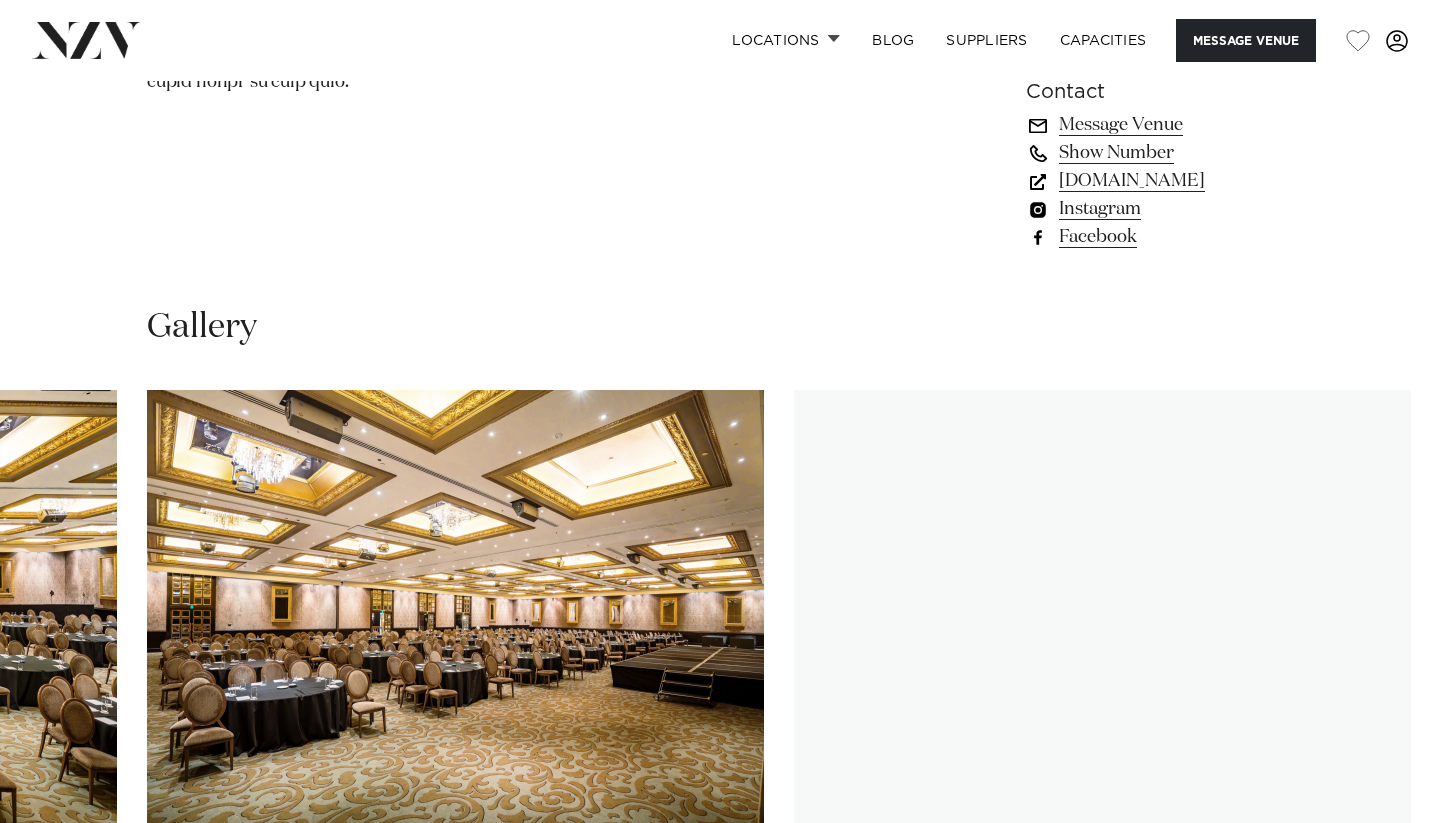 click at bounding box center (1380, 907) 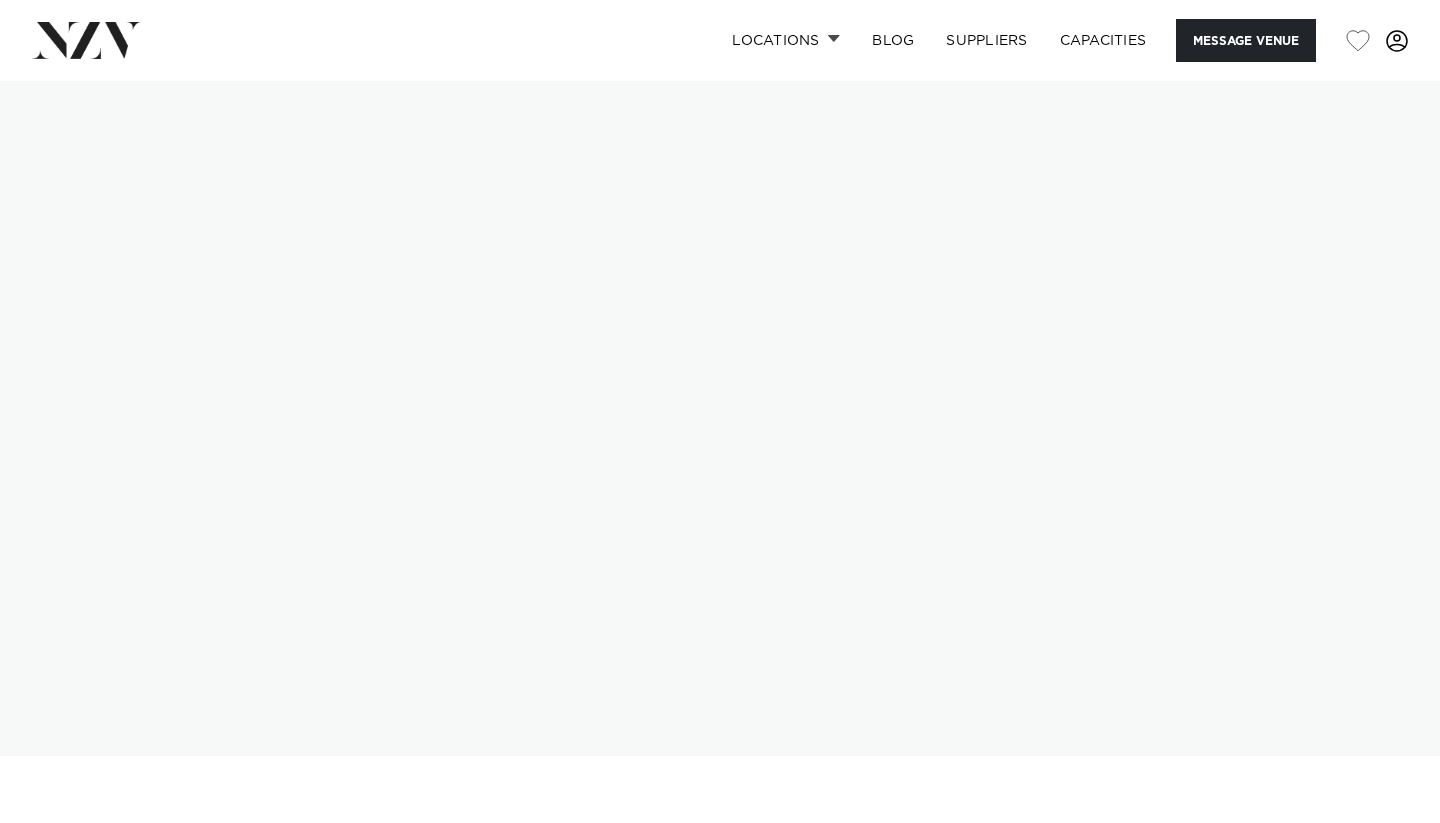 scroll, scrollTop: 0, scrollLeft: 0, axis: both 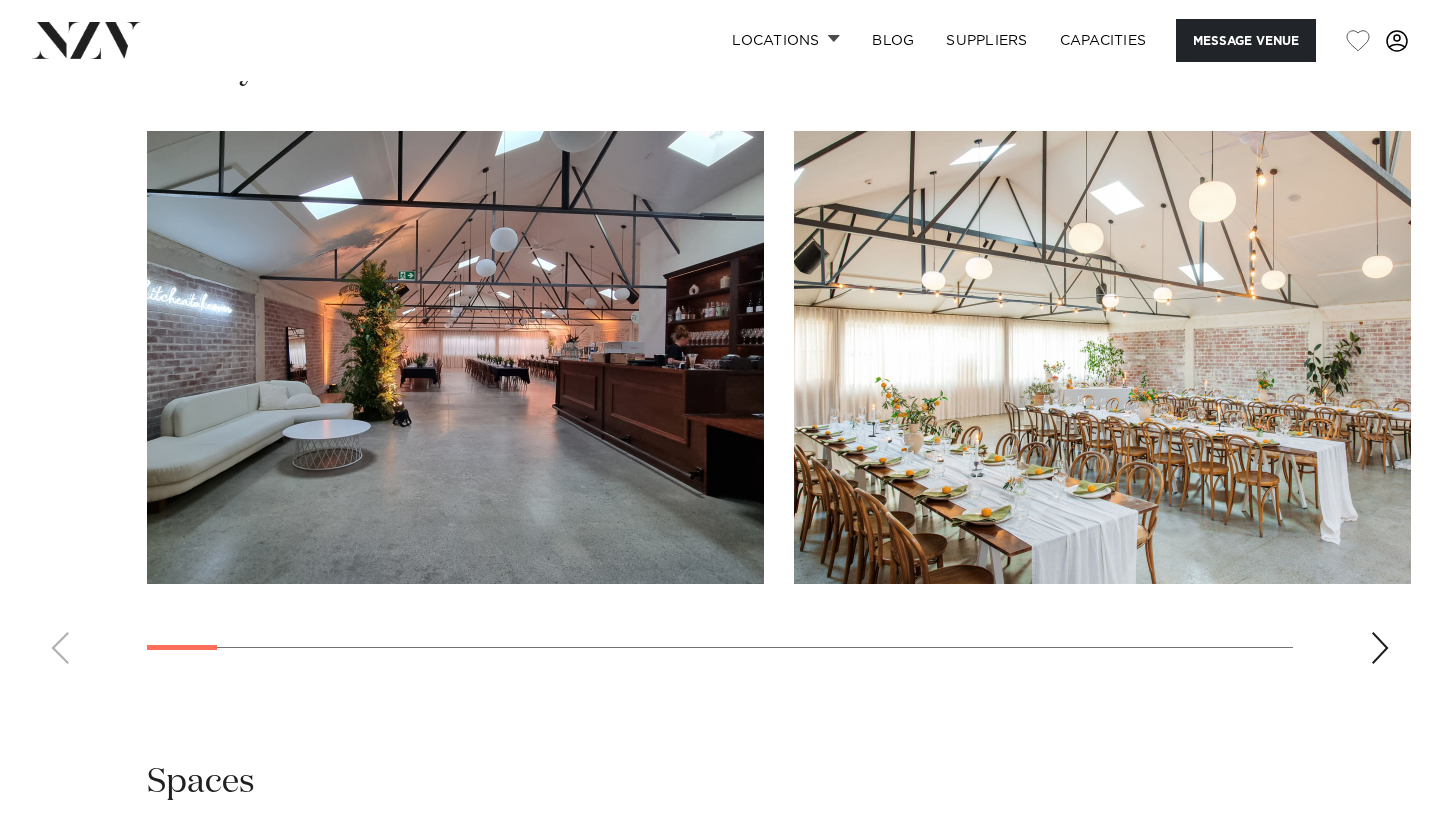 click at bounding box center [1380, 648] 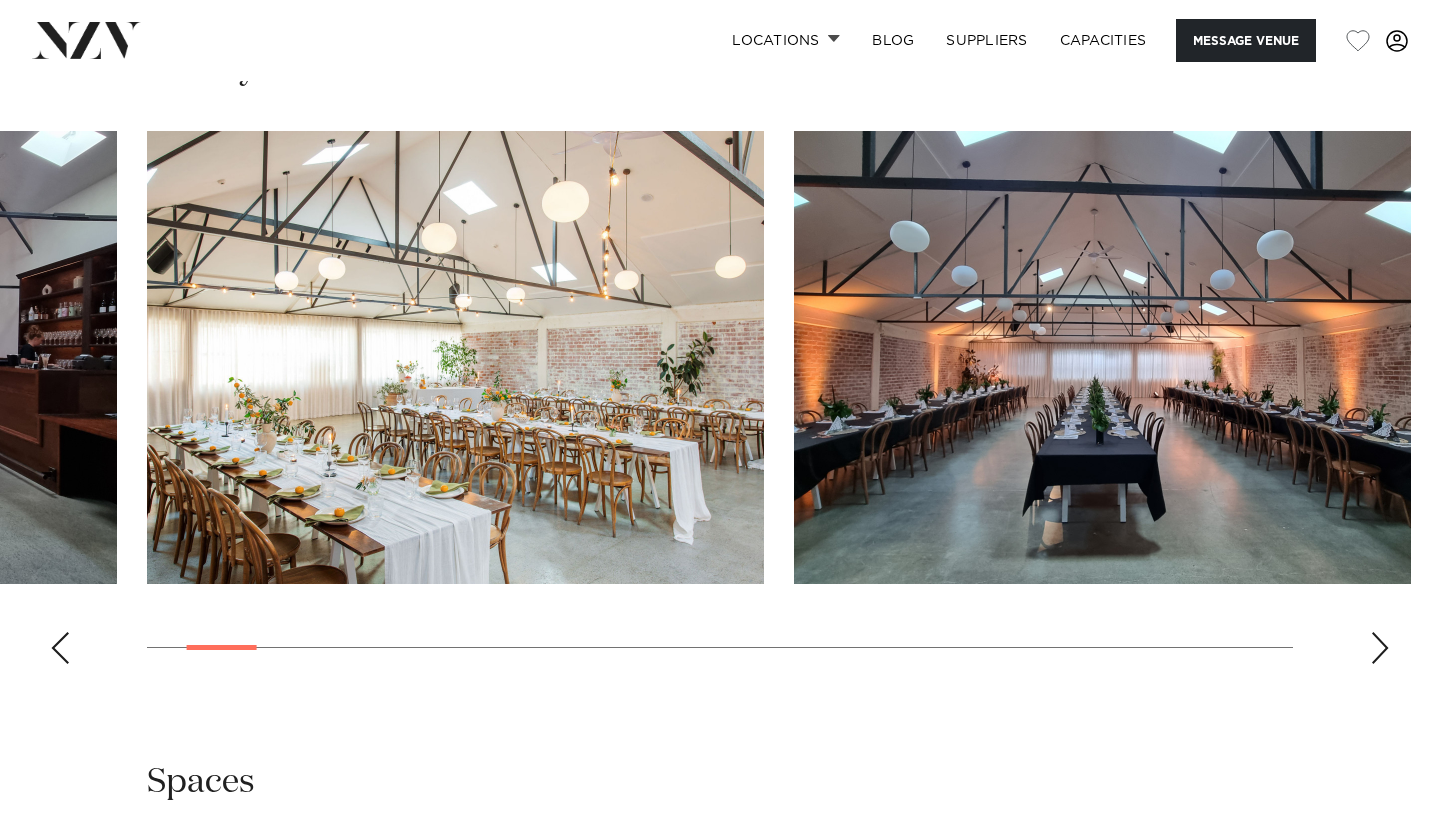 click at bounding box center [1380, 648] 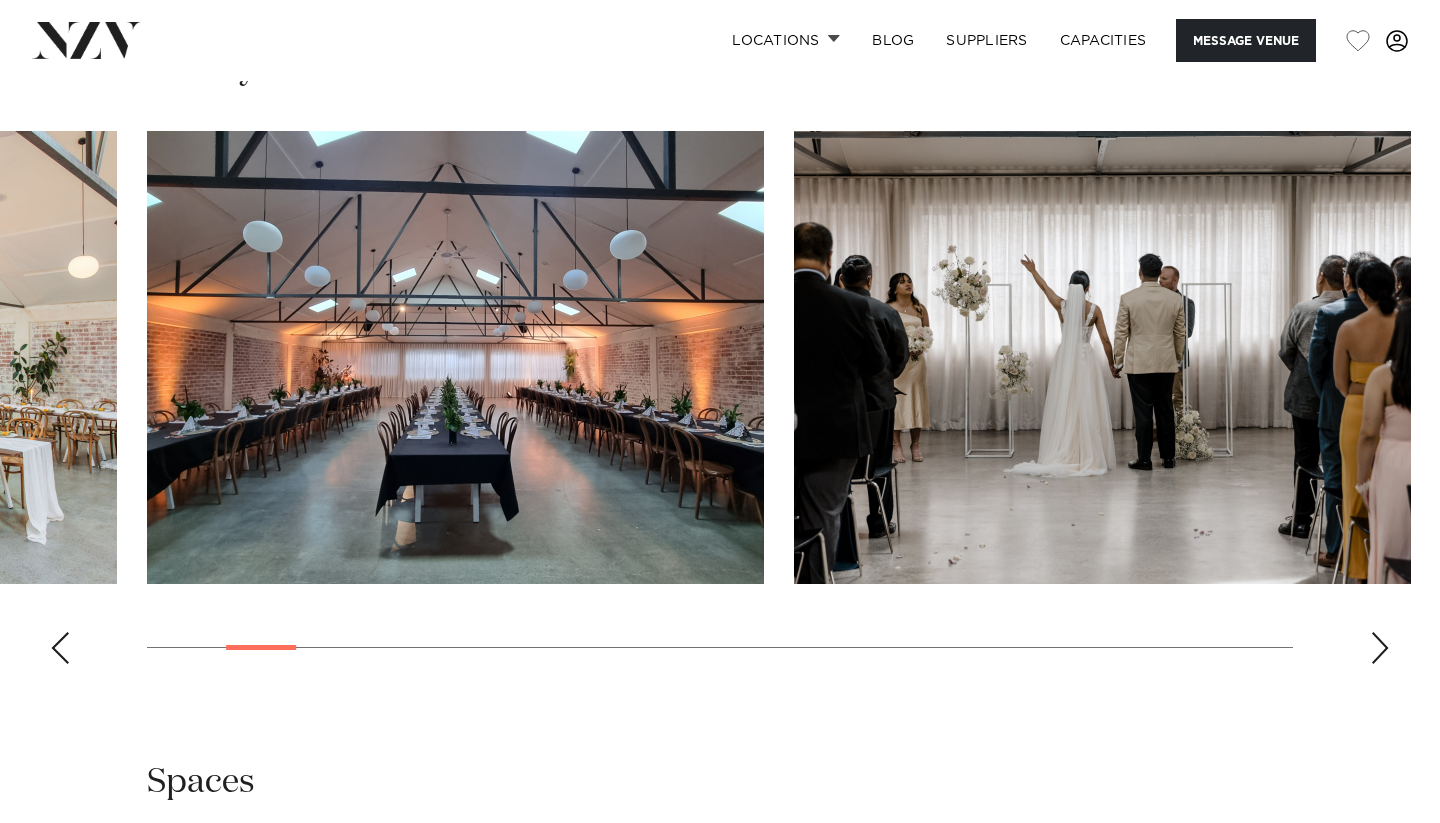 click at bounding box center (1380, 648) 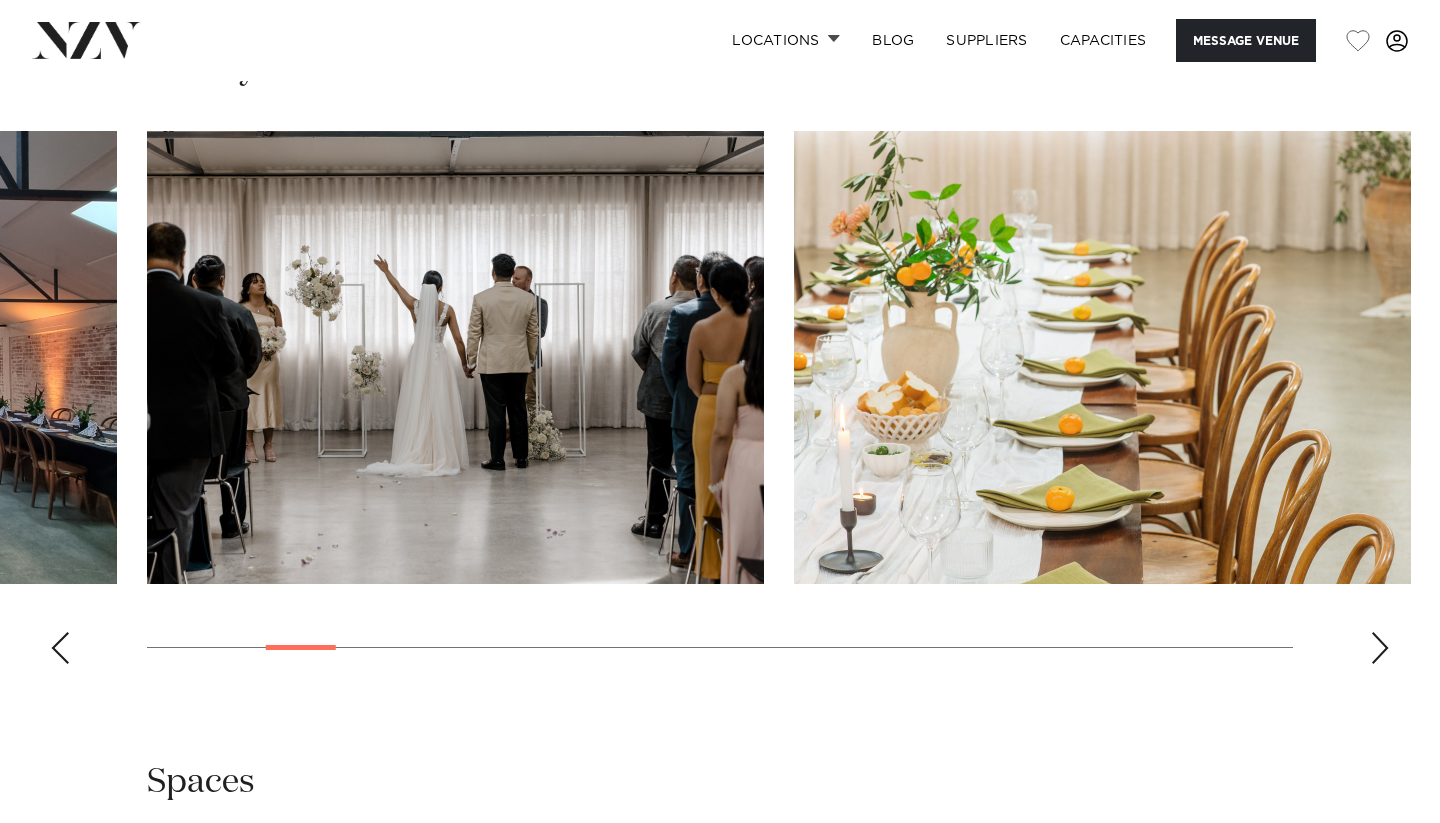 click at bounding box center (1380, 648) 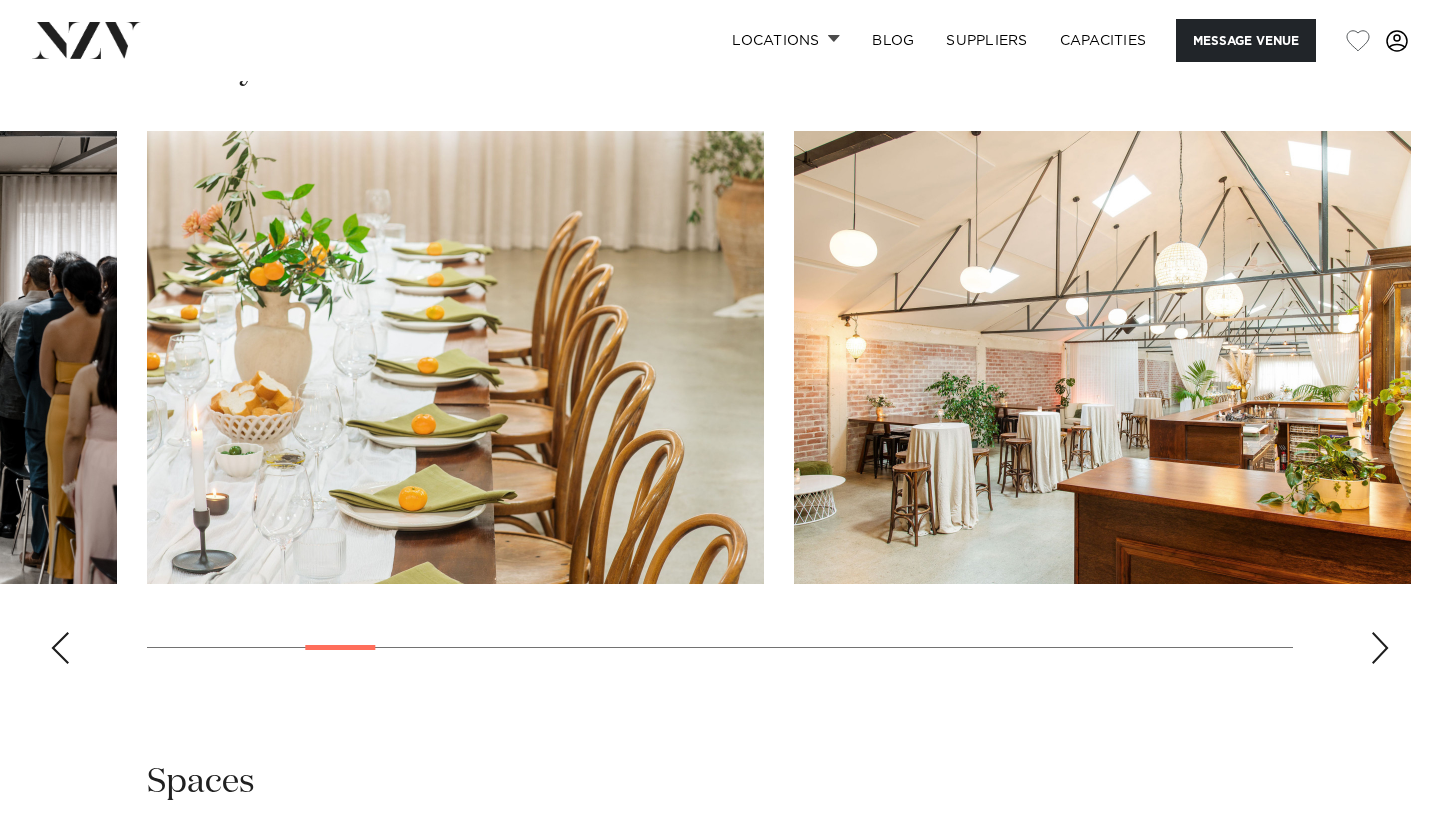 click at bounding box center (1380, 648) 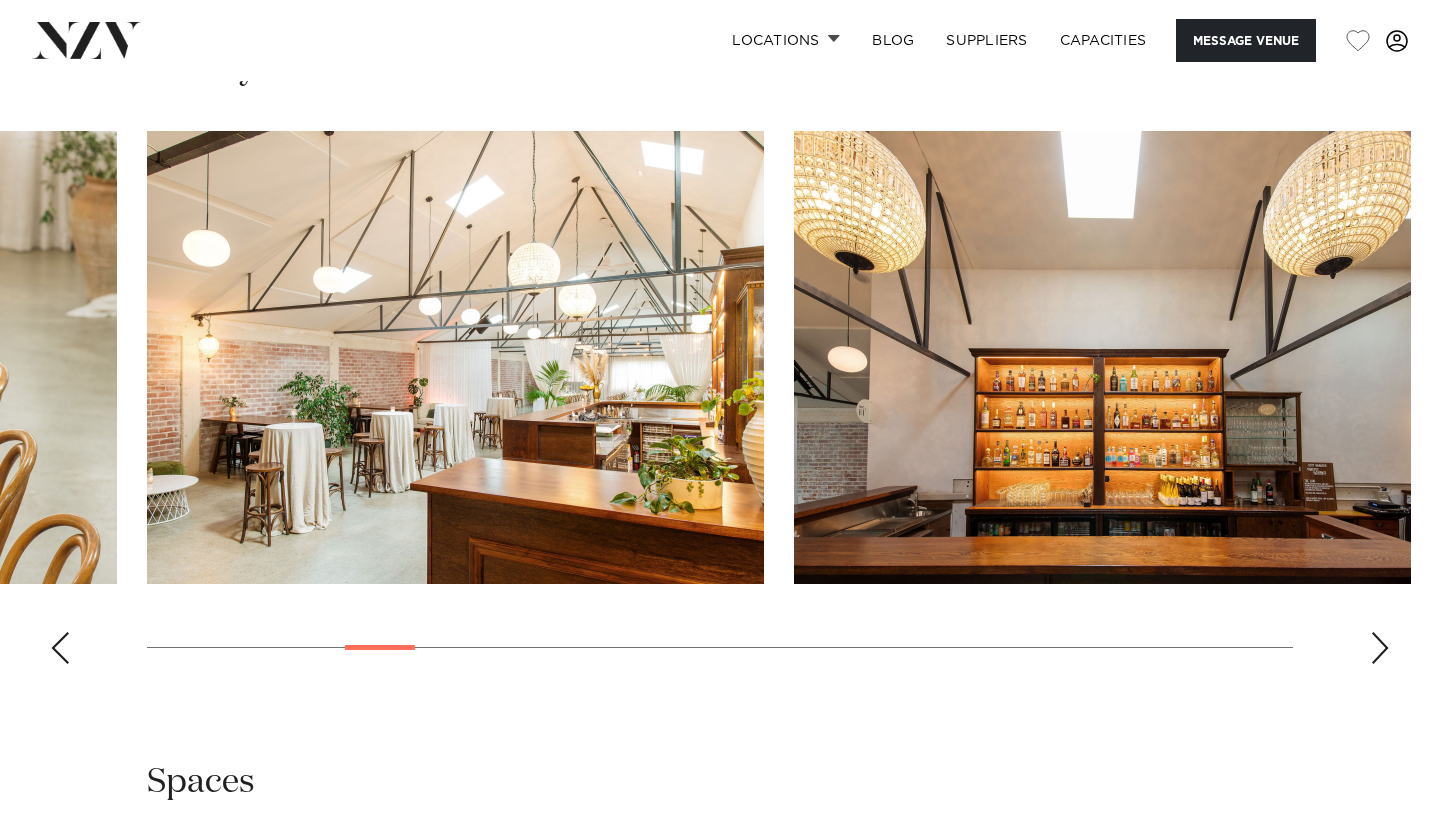 click at bounding box center [1380, 648] 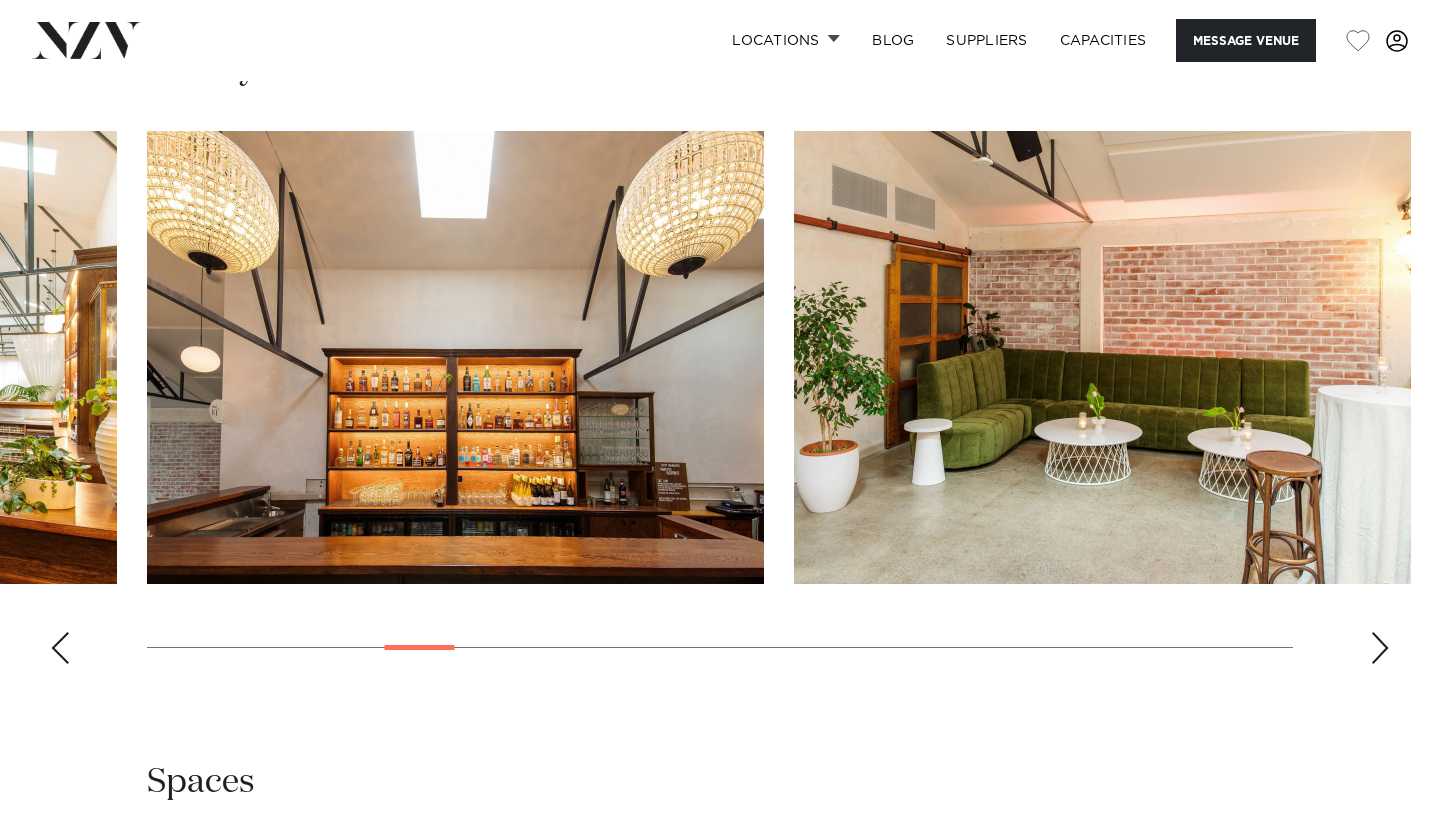 click at bounding box center [1380, 648] 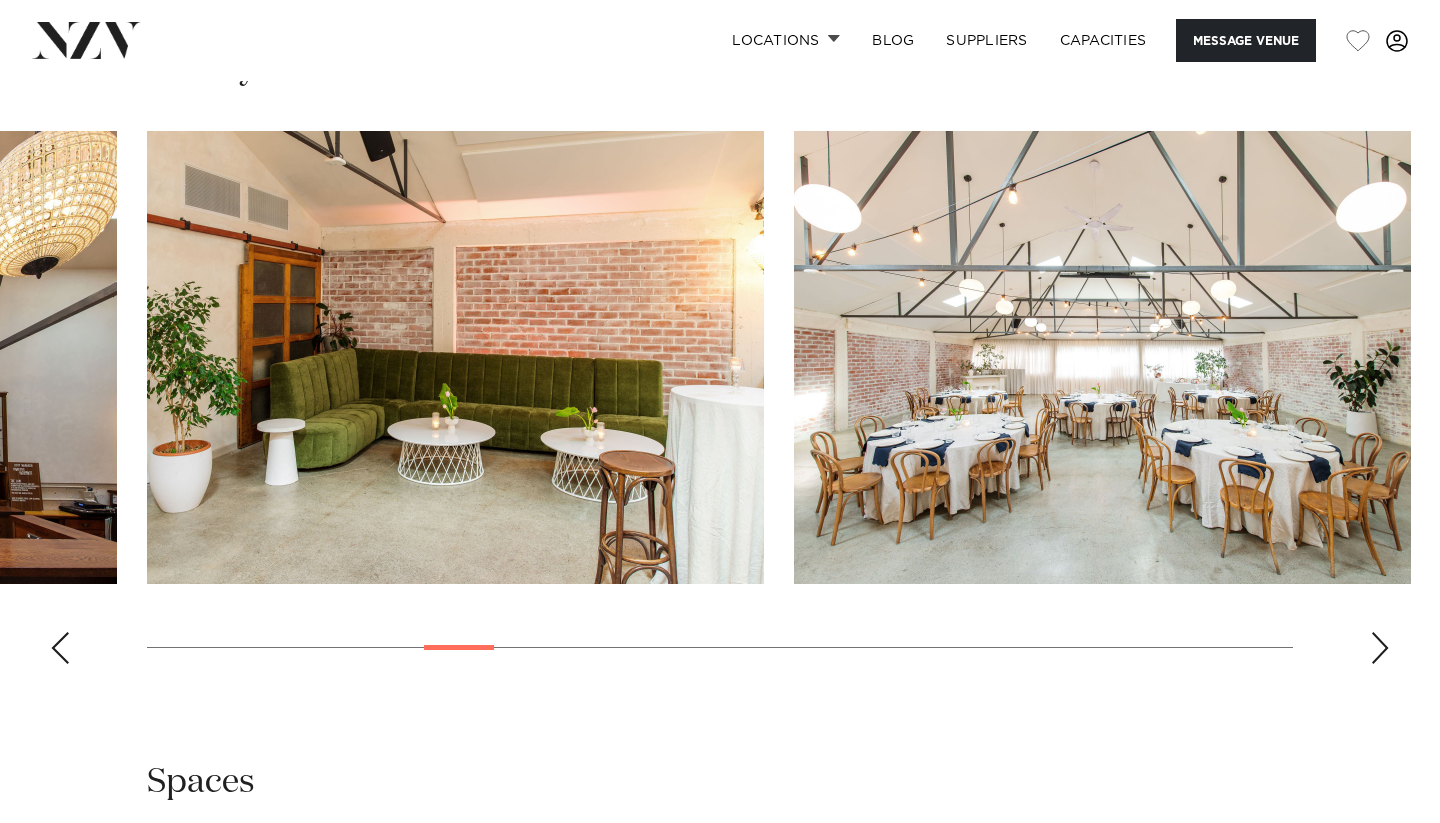 click at bounding box center (1380, 648) 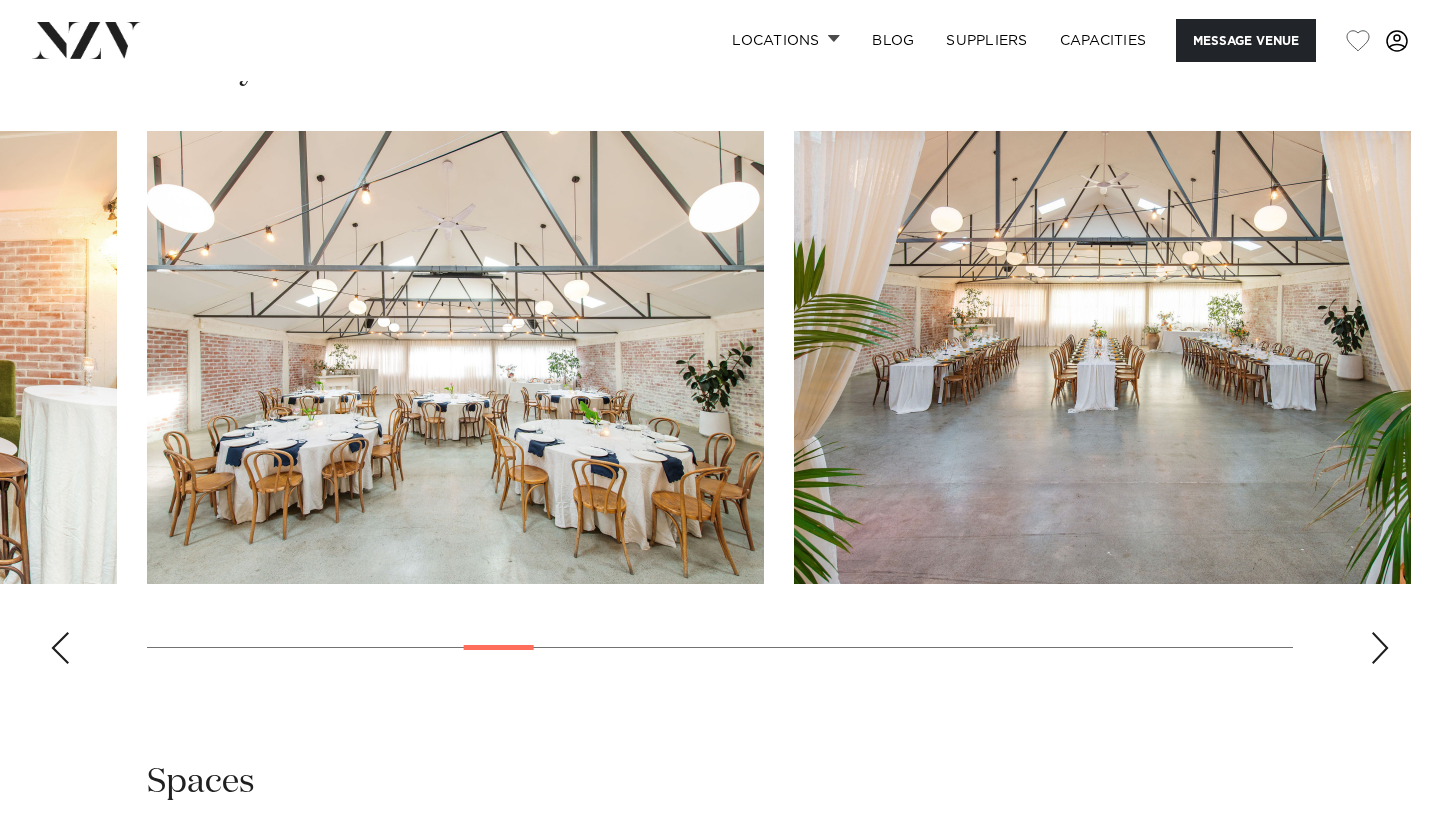 click at bounding box center [1380, 648] 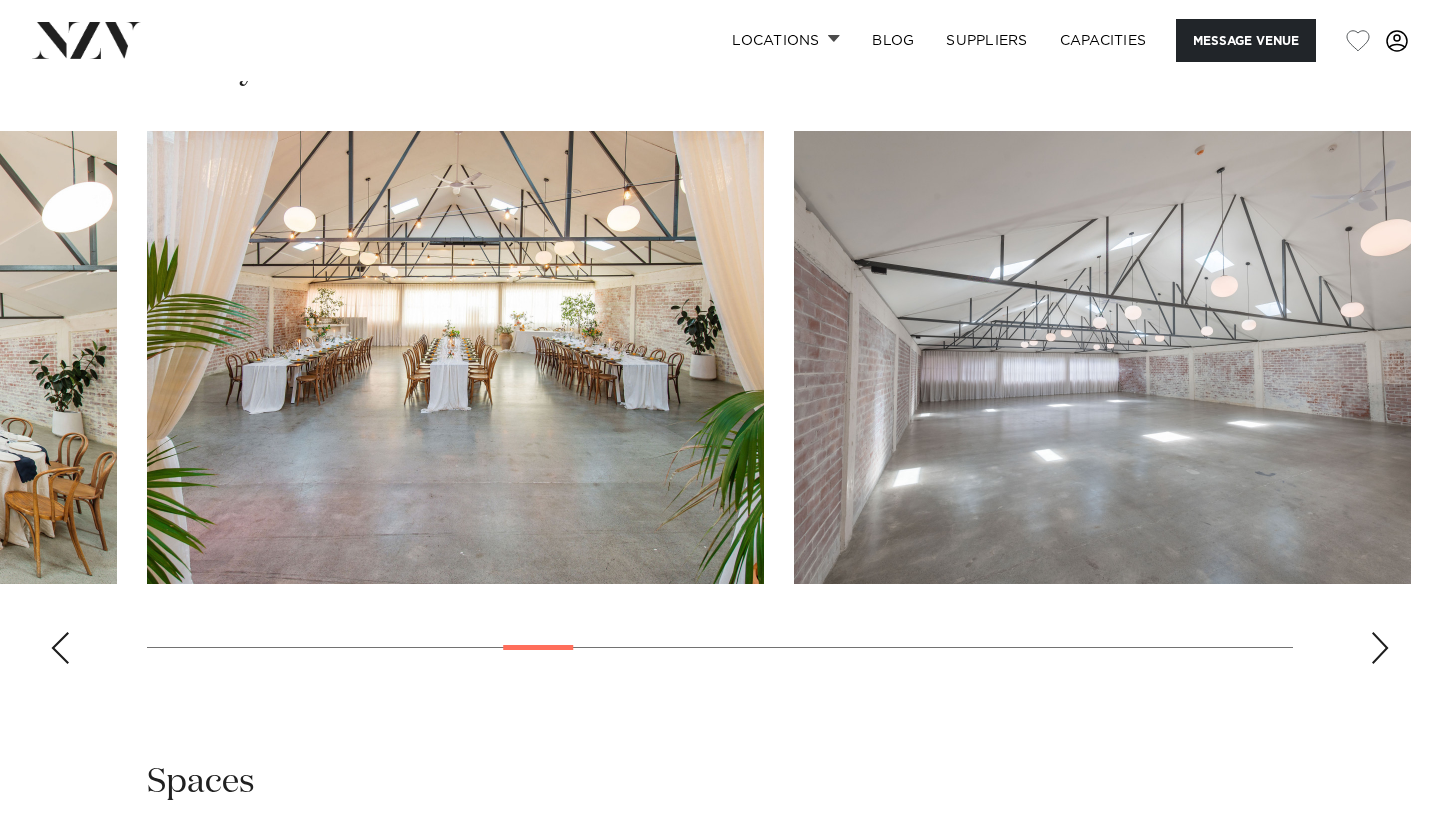 click at bounding box center (1380, 648) 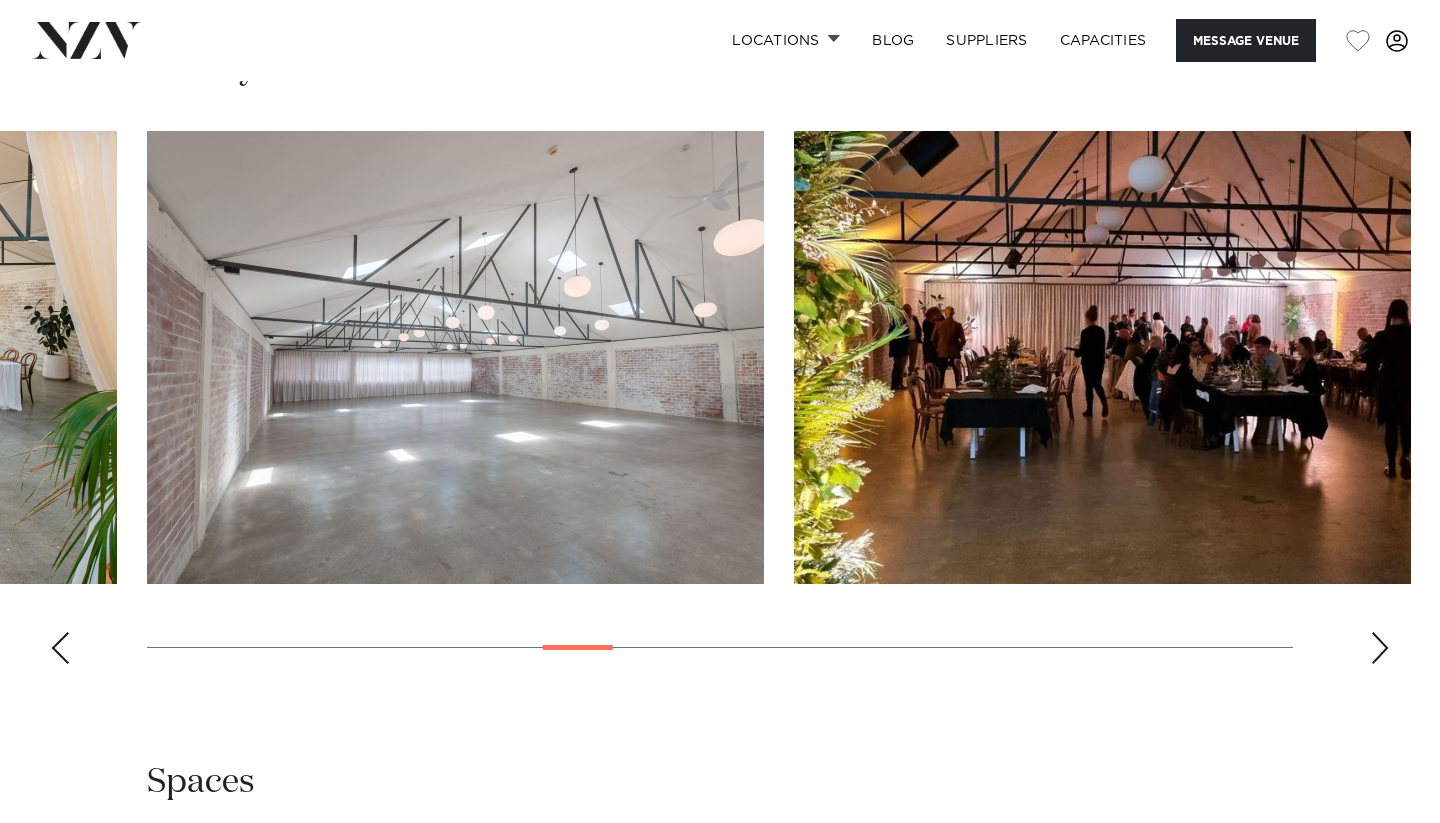 click at bounding box center (1380, 648) 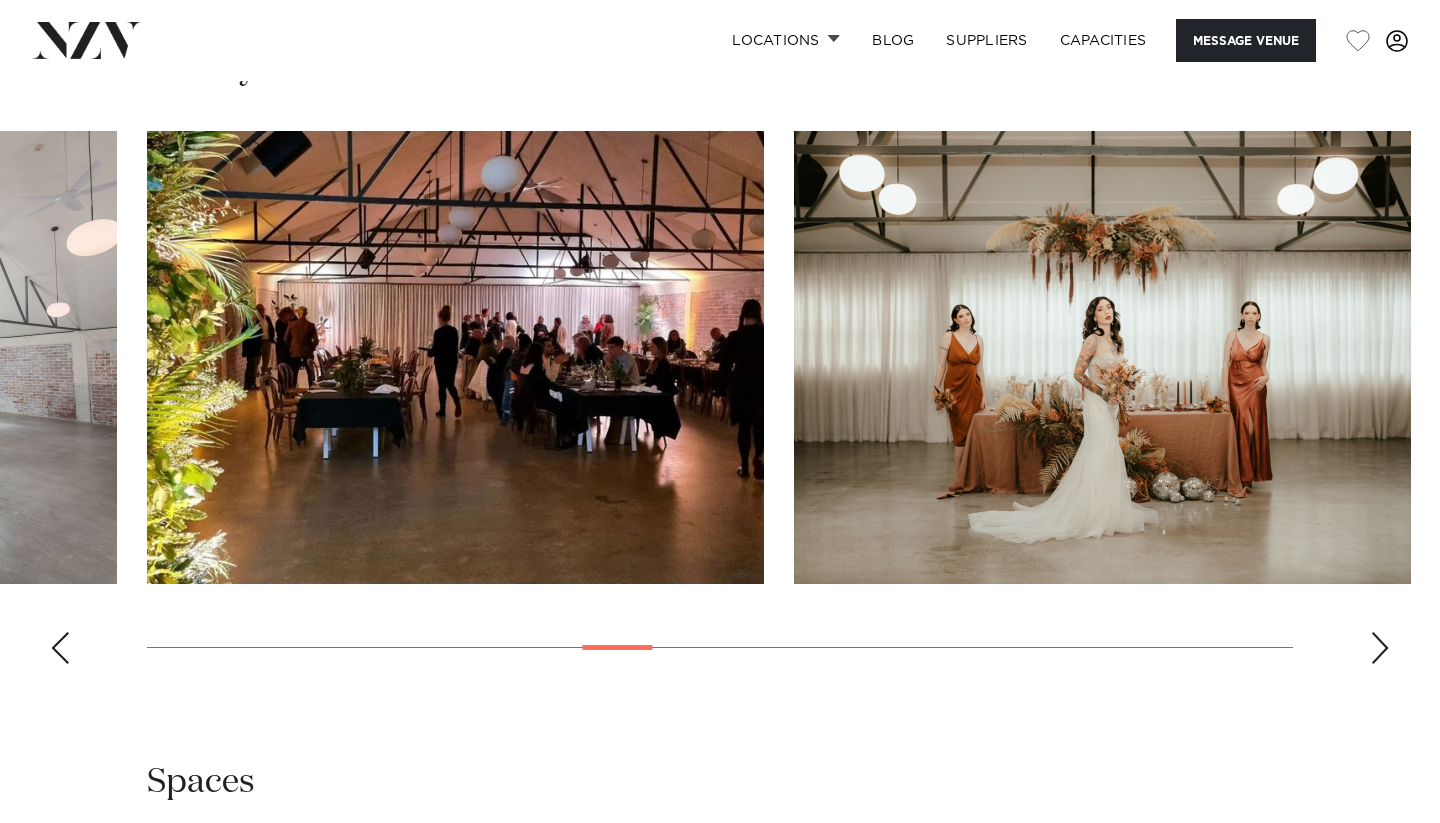 click at bounding box center [1380, 648] 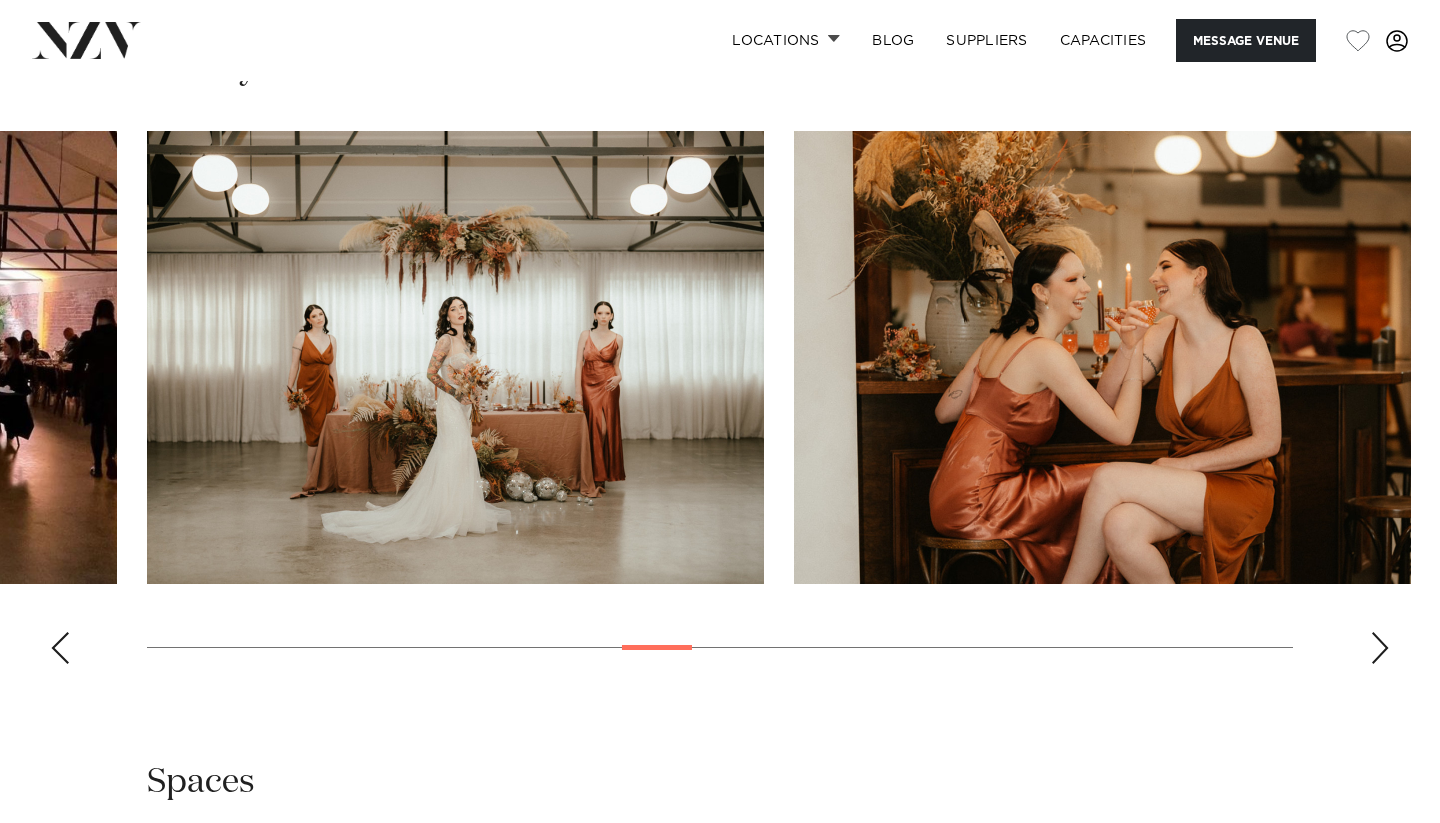 click at bounding box center (1380, 648) 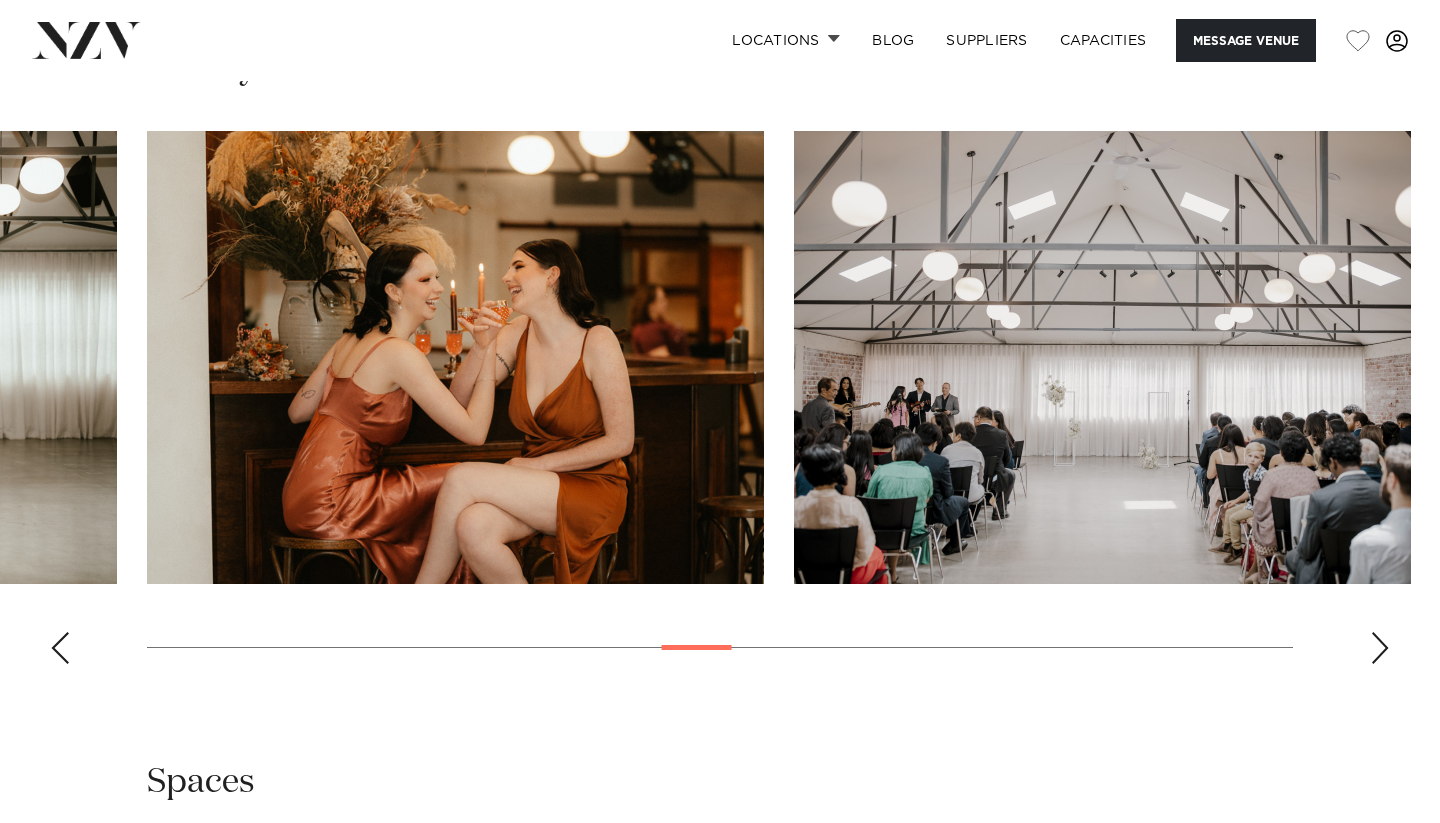 click at bounding box center (1380, 648) 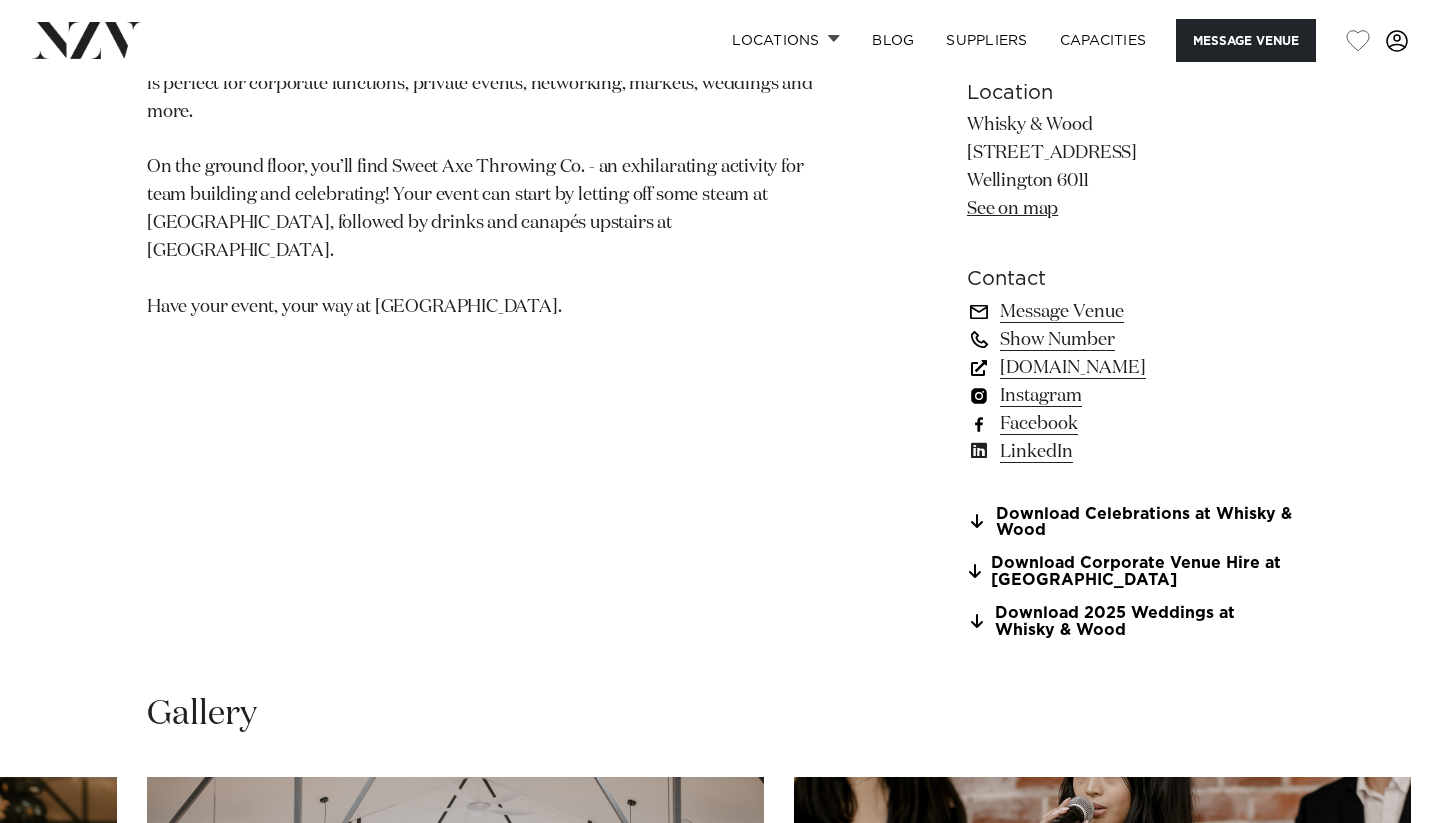 scroll, scrollTop: 1333, scrollLeft: 0, axis: vertical 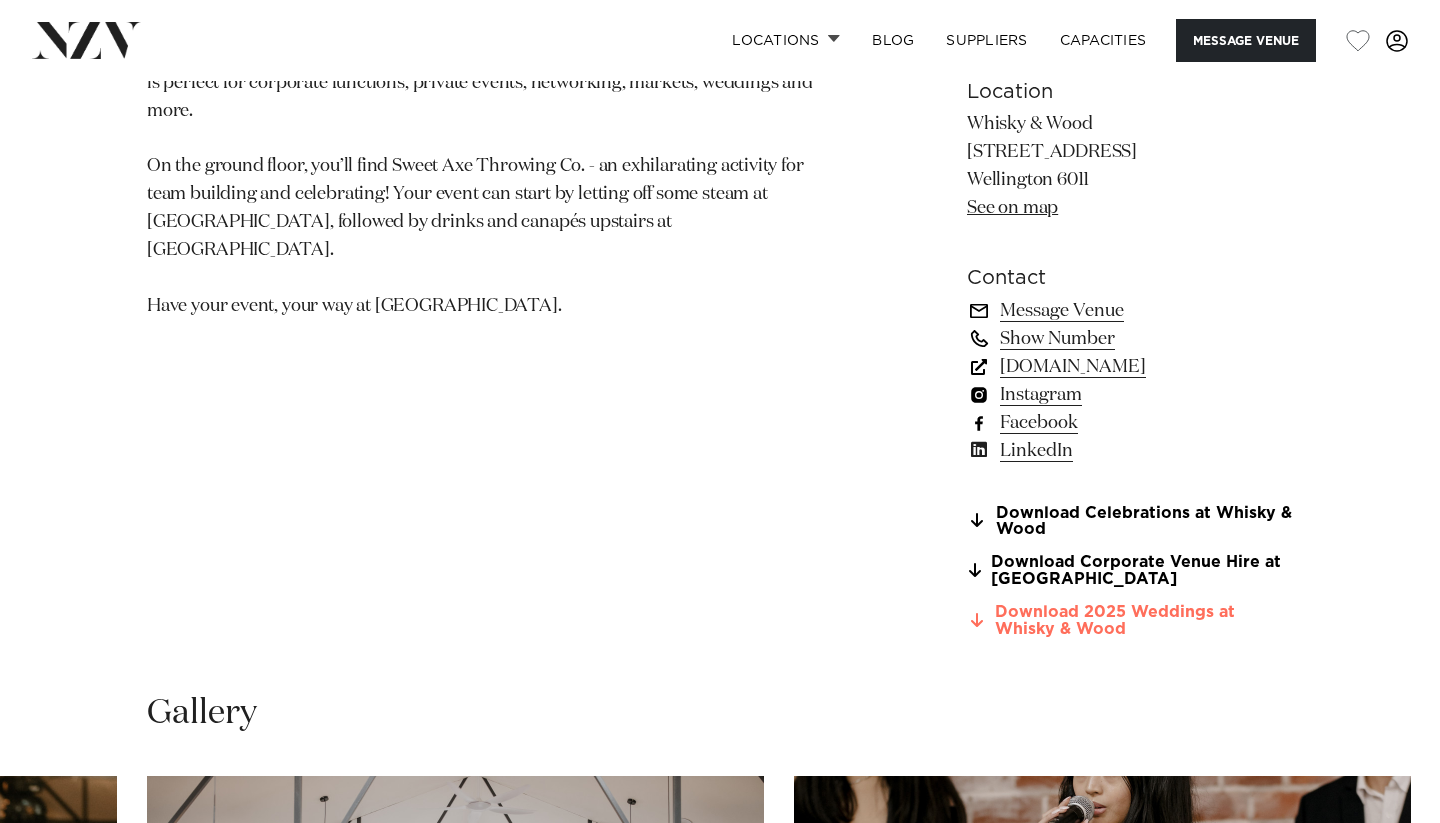 click on "Download 2025 Weddings at Whisky & Wood" at bounding box center [1130, 621] 